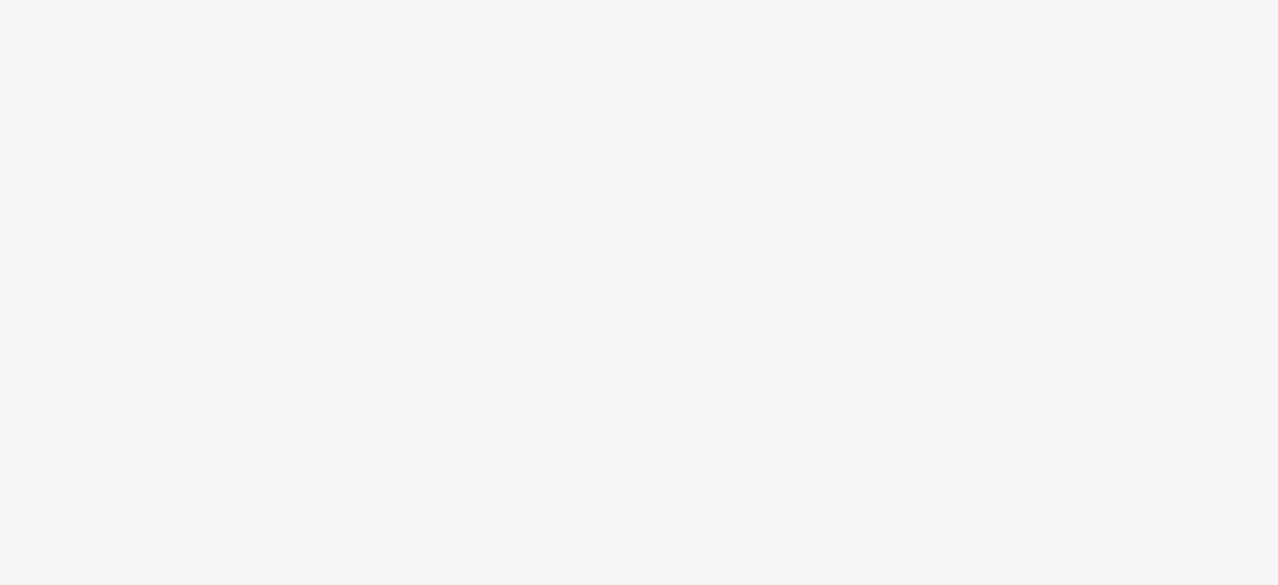 scroll, scrollTop: 0, scrollLeft: 0, axis: both 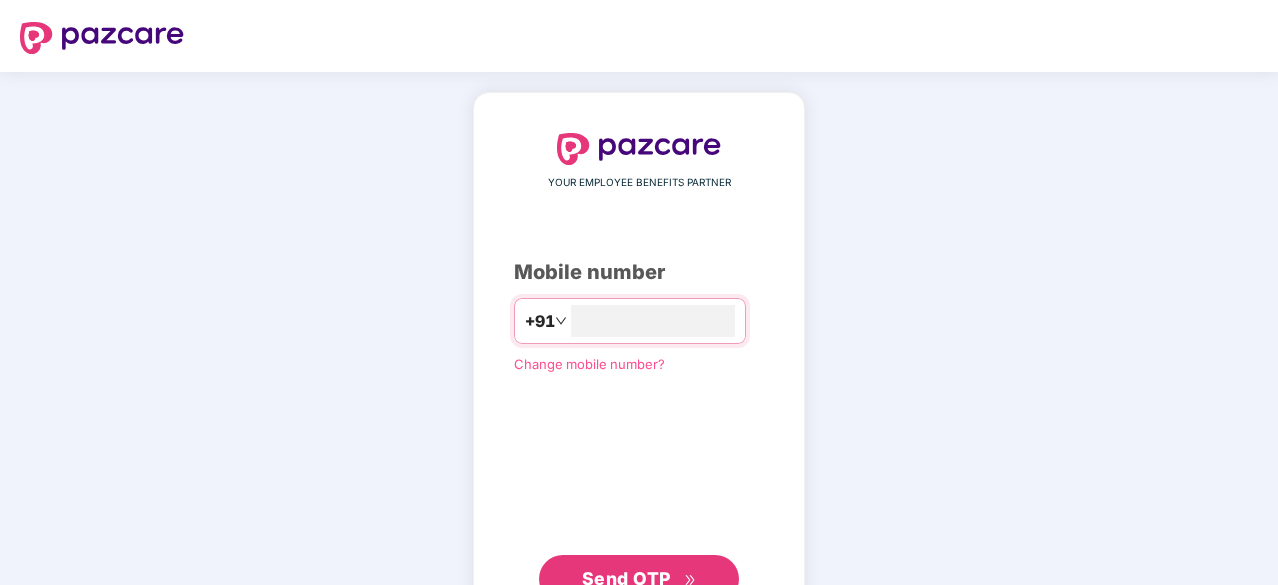 type on "**********" 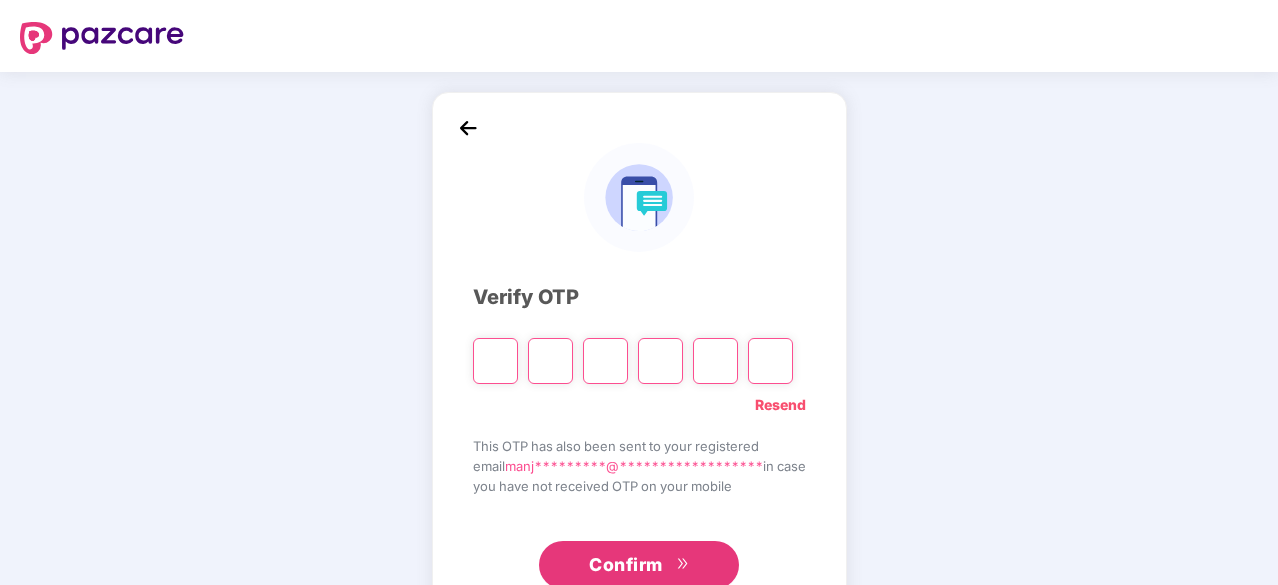 paste on "*" 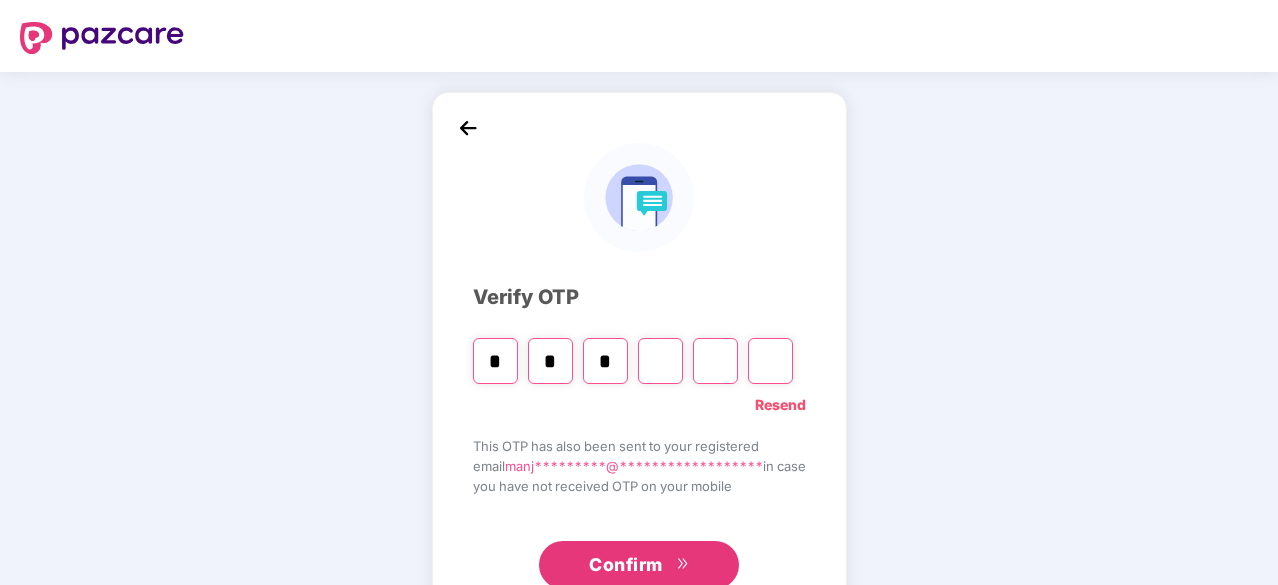 type on "*" 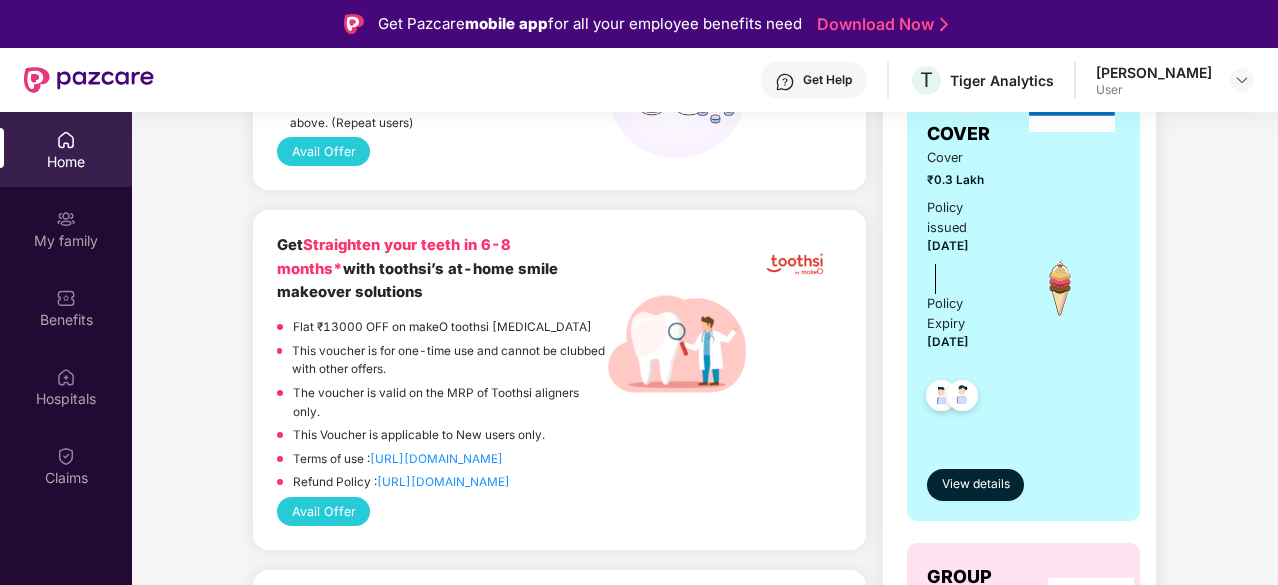 scroll, scrollTop: 983, scrollLeft: 0, axis: vertical 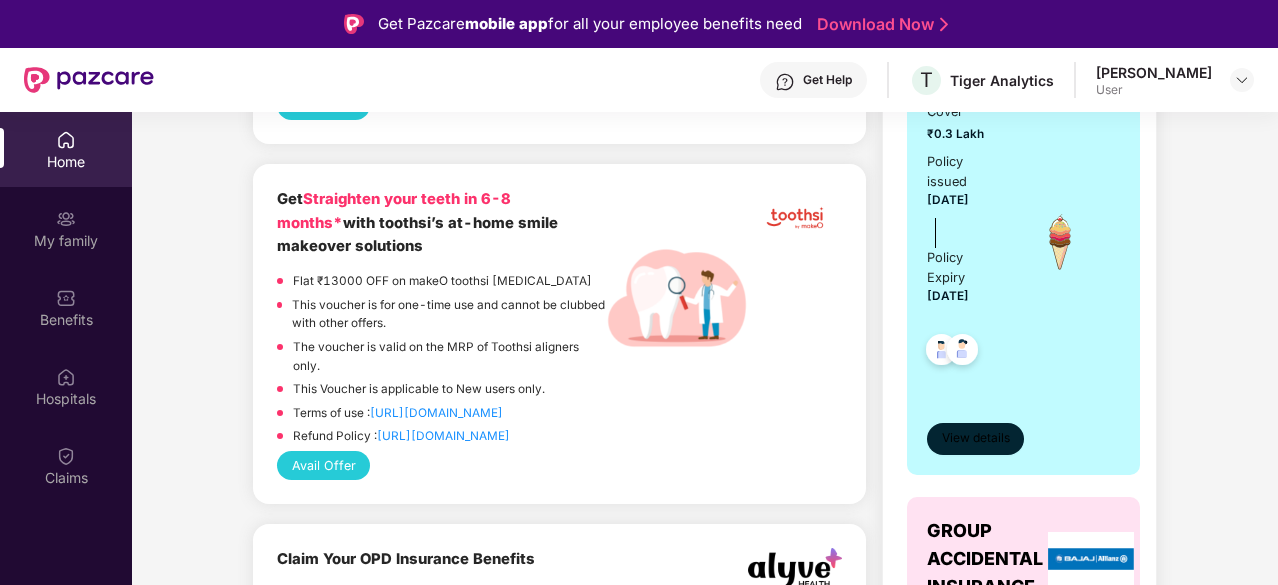 click on "View details" at bounding box center [976, 438] 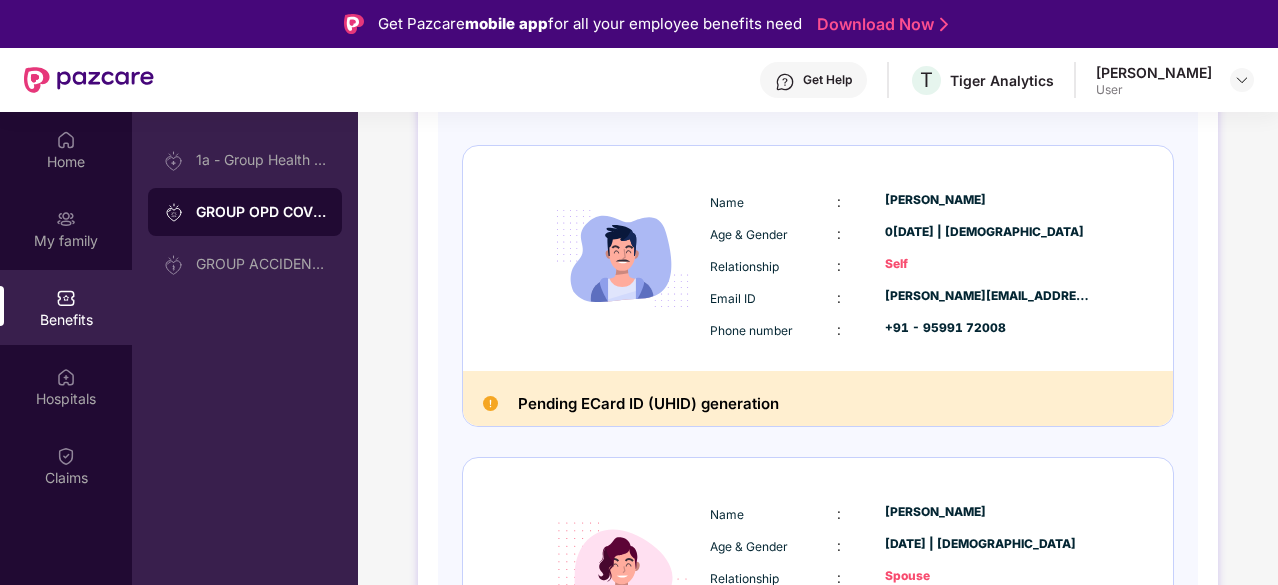 scroll, scrollTop: 440, scrollLeft: 0, axis: vertical 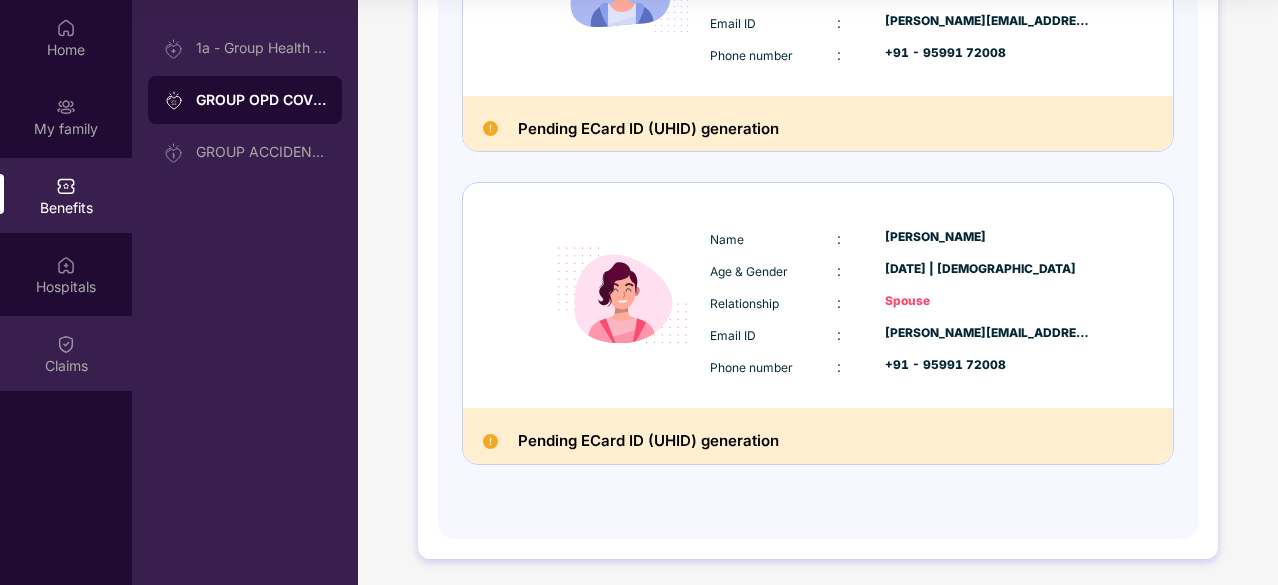 click on "Claims" at bounding box center [66, 366] 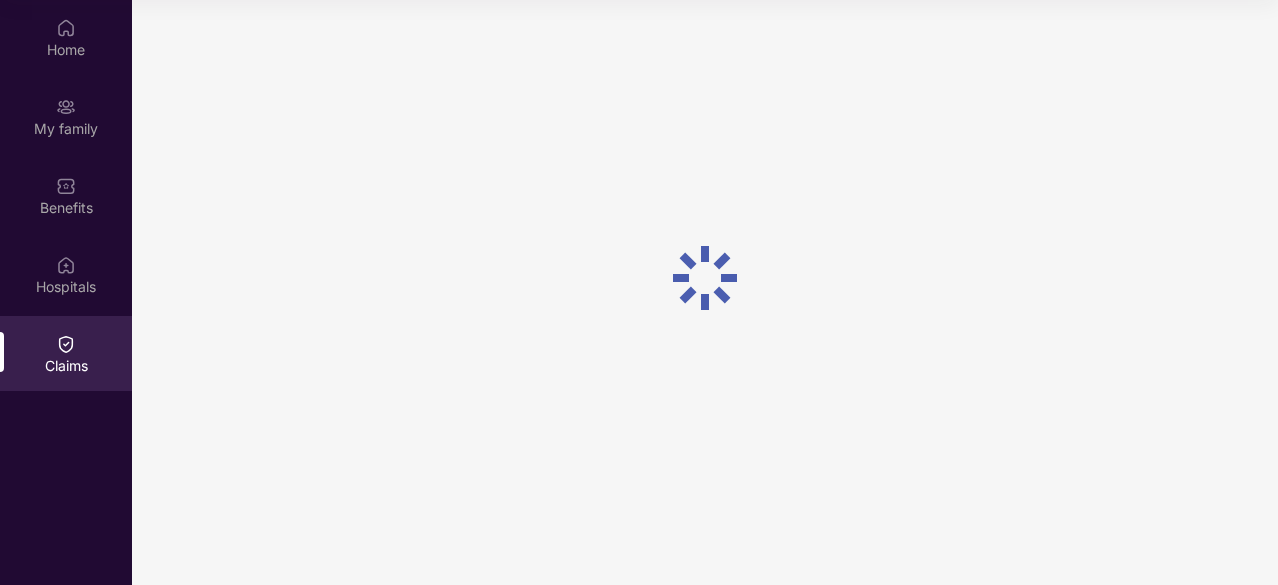 scroll, scrollTop: 0, scrollLeft: 0, axis: both 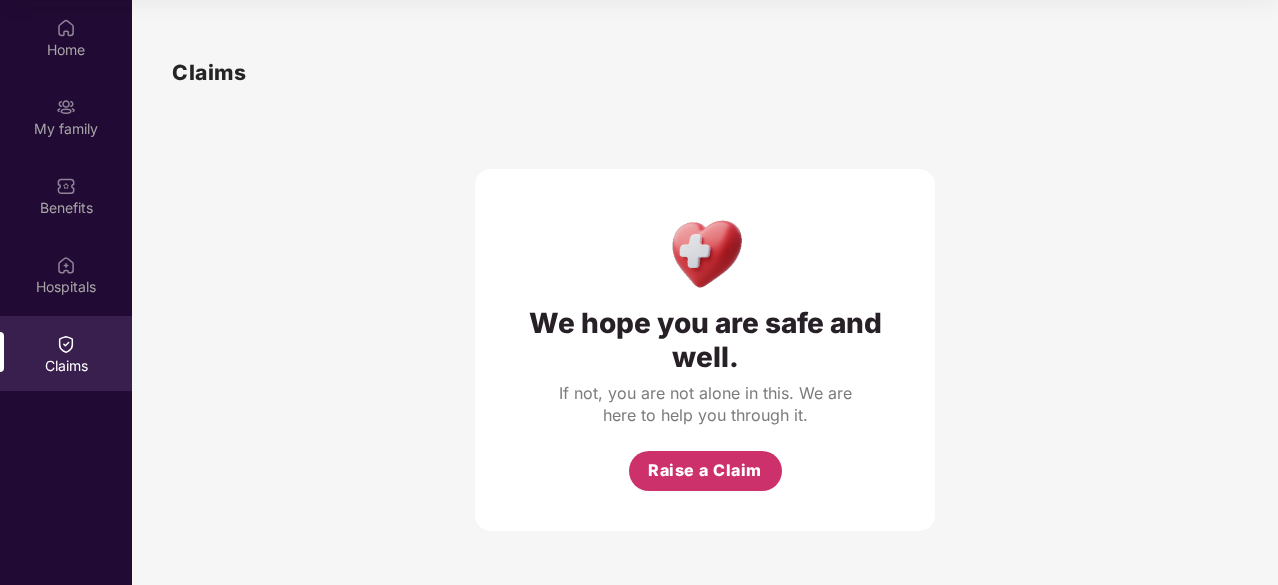click on "Raise a Claim" at bounding box center (705, 470) 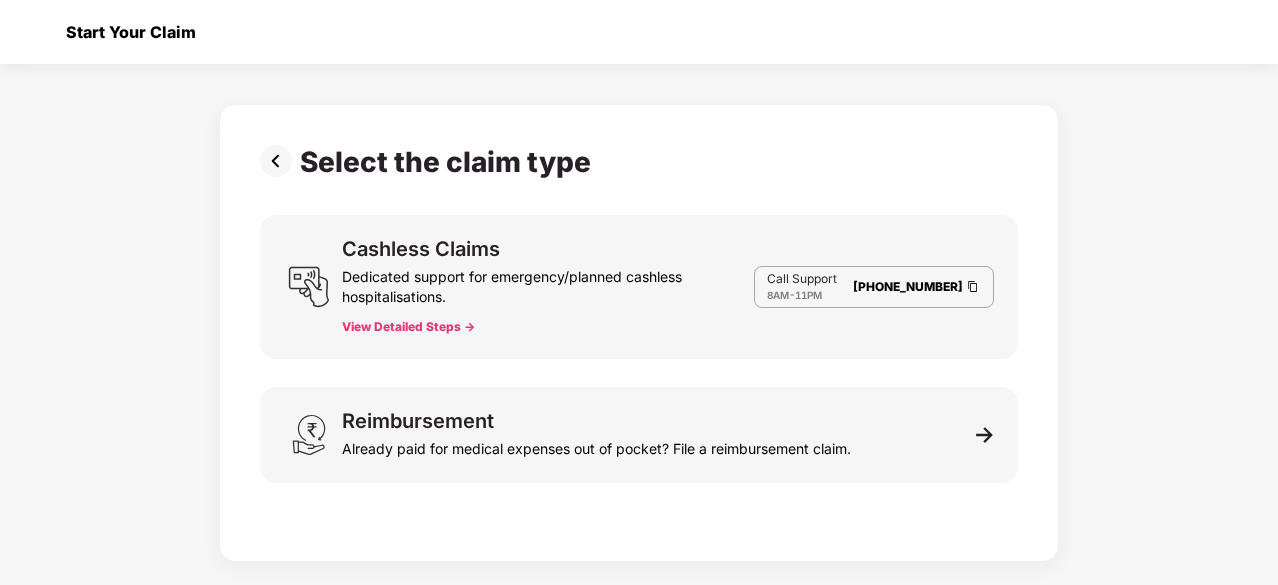 scroll, scrollTop: 48, scrollLeft: 0, axis: vertical 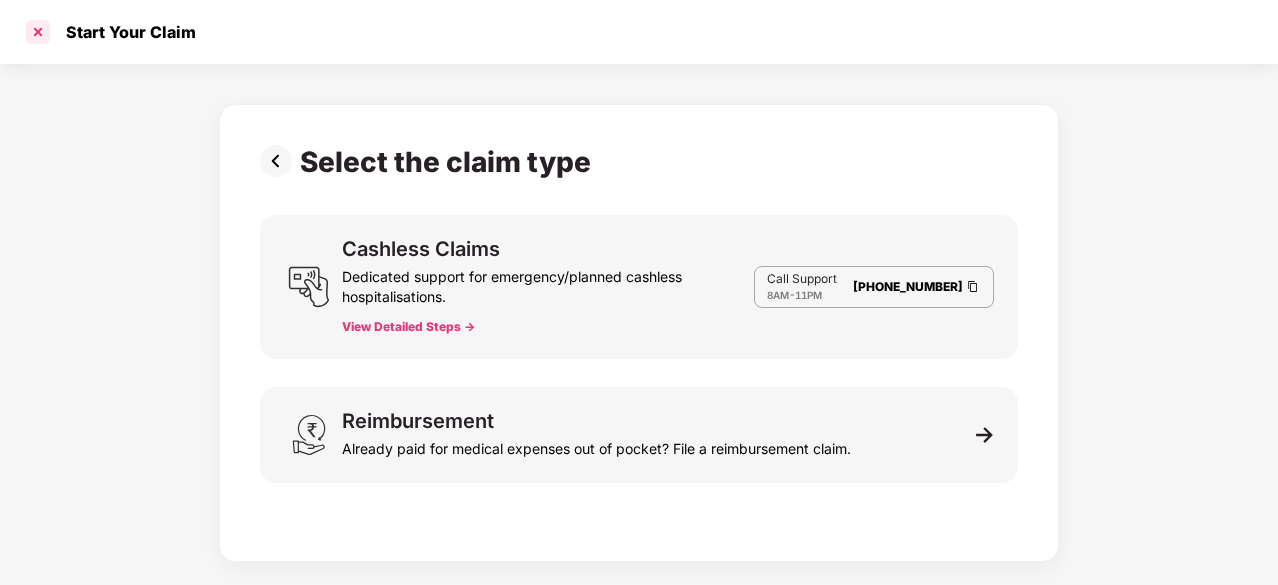 click at bounding box center [38, 32] 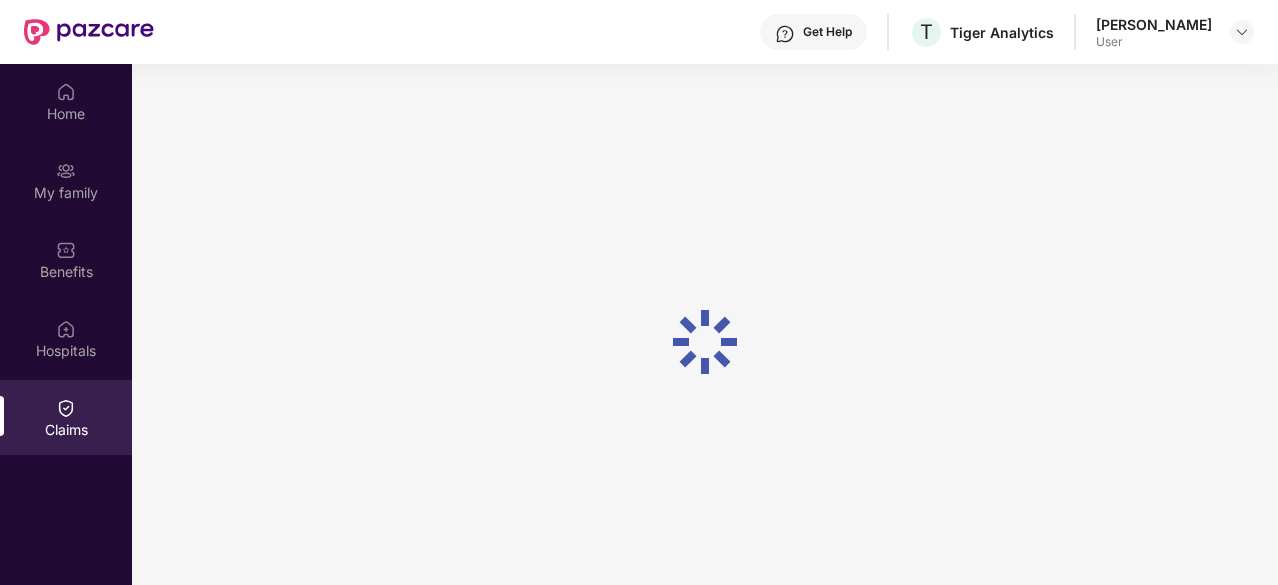 scroll, scrollTop: 112, scrollLeft: 0, axis: vertical 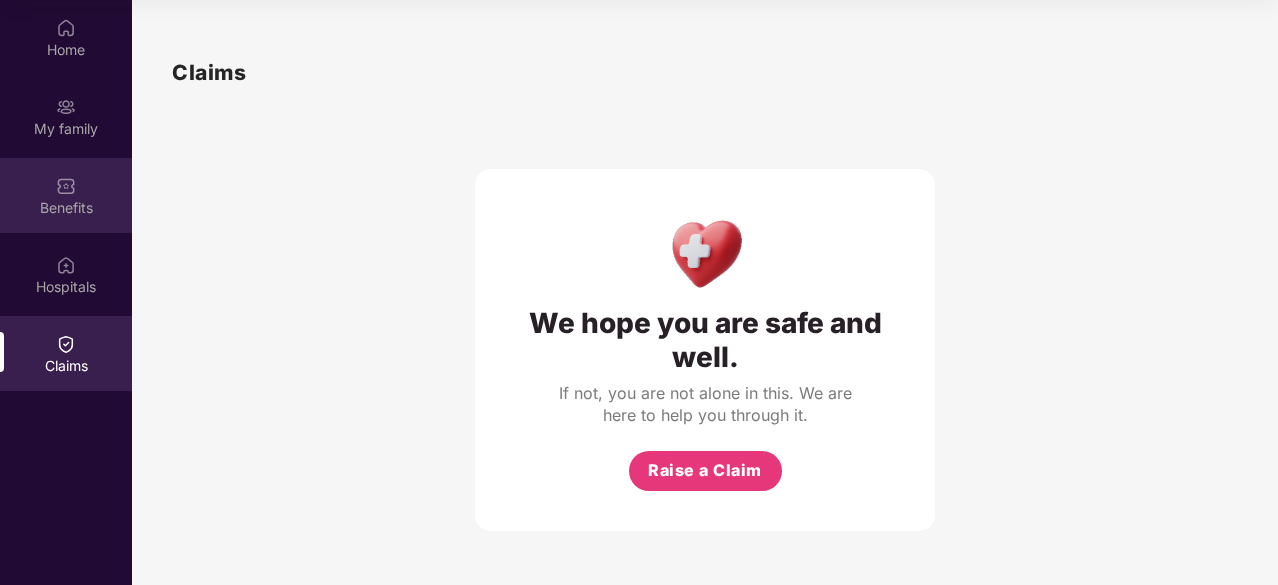 click on "Benefits" at bounding box center (66, 195) 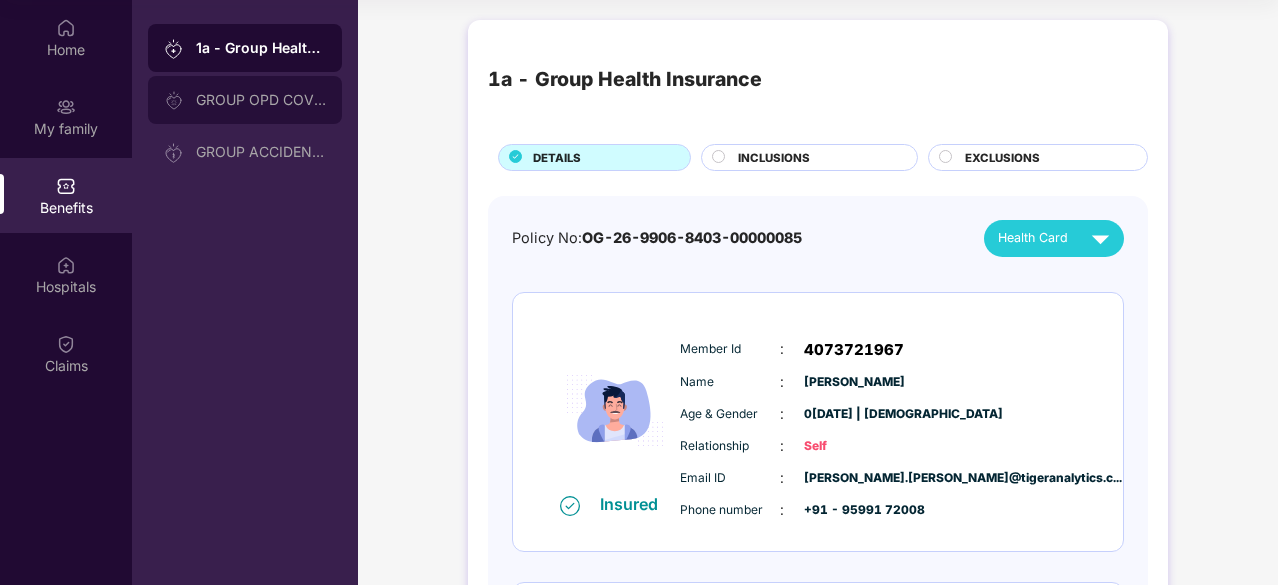 click on "GROUP OPD COVER" at bounding box center [245, 100] 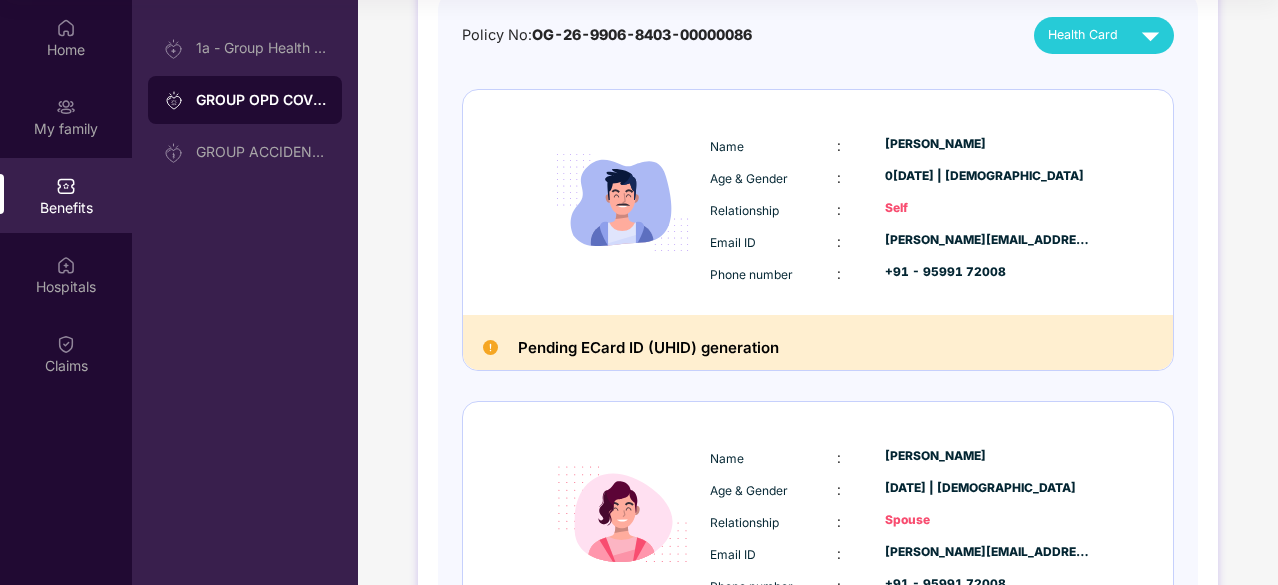 scroll, scrollTop: 440, scrollLeft: 0, axis: vertical 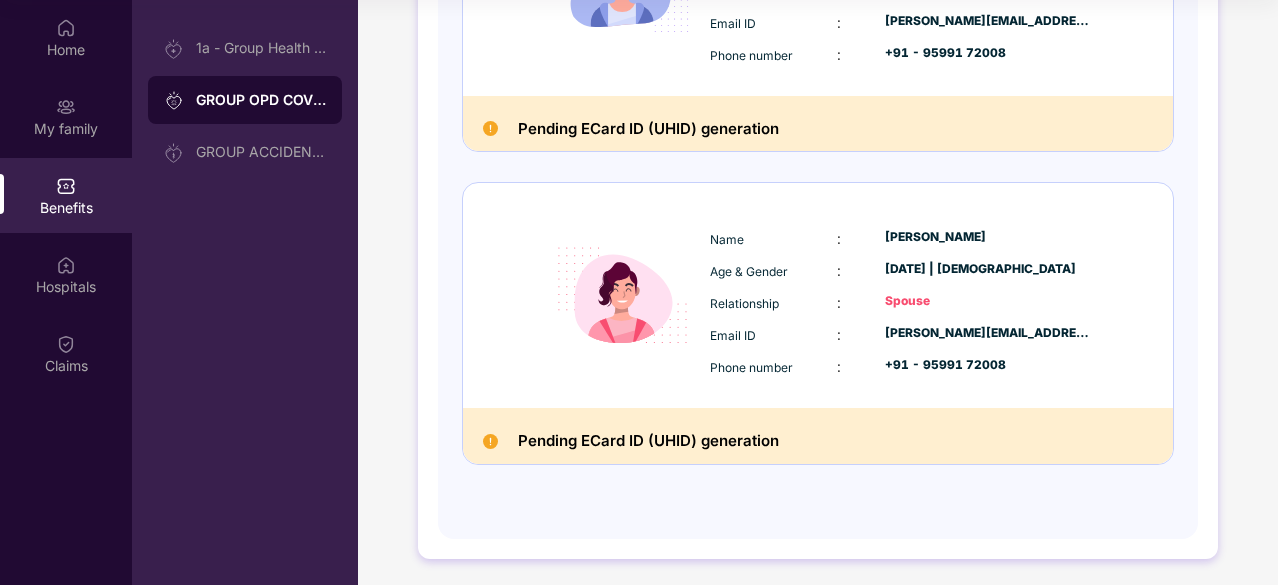 click on "Name :[PERSON_NAME]  Age & Gender : 1[DATE] | [DEMOGRAPHIC_DATA] Relationship : Spouse Email ID : [EMAIL_ADDRESS][PERSON_NAME][DOMAIN_NAME] Phone number : +91 - 95991 72008" at bounding box center (900, 303) 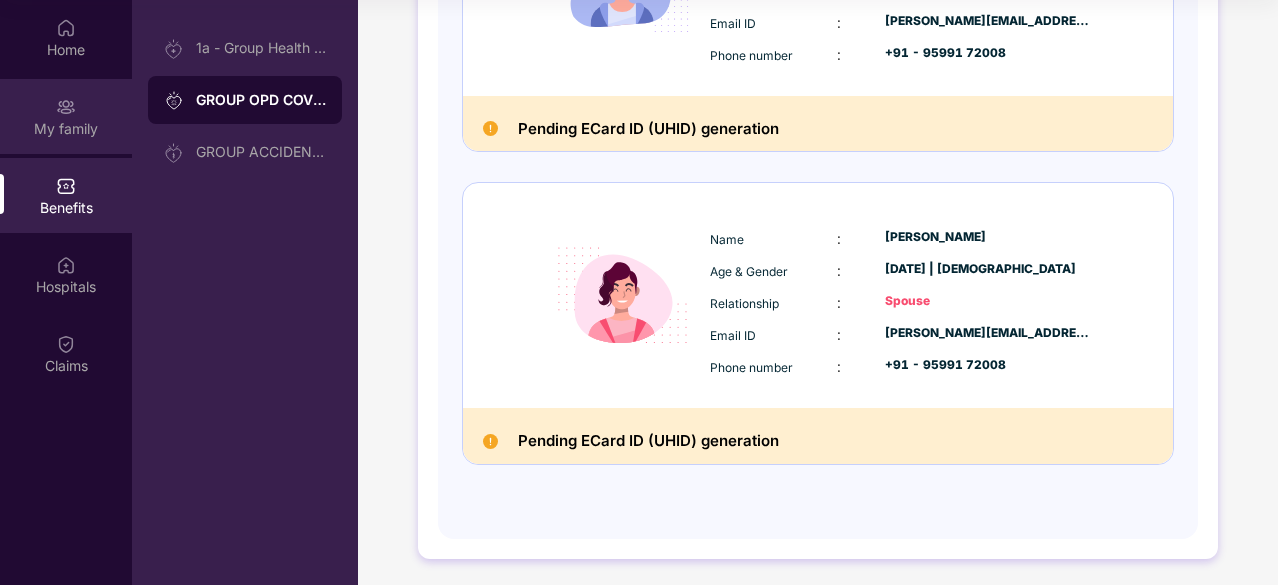 click on "My family" at bounding box center (66, 116) 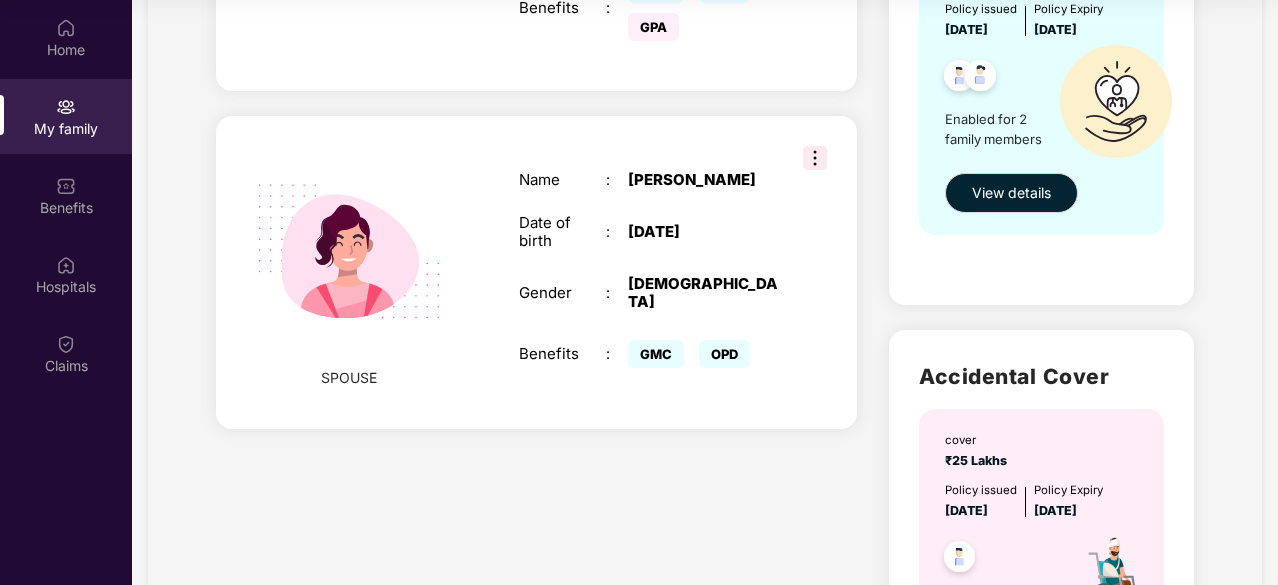 scroll, scrollTop: 777, scrollLeft: 0, axis: vertical 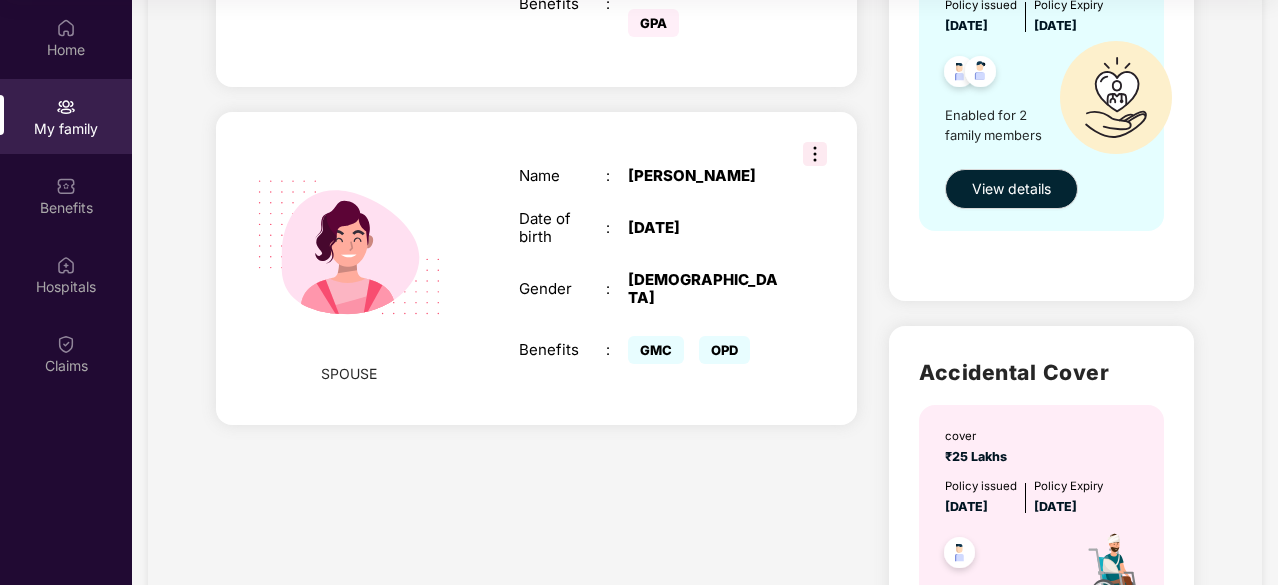 click at bounding box center [815, 154] 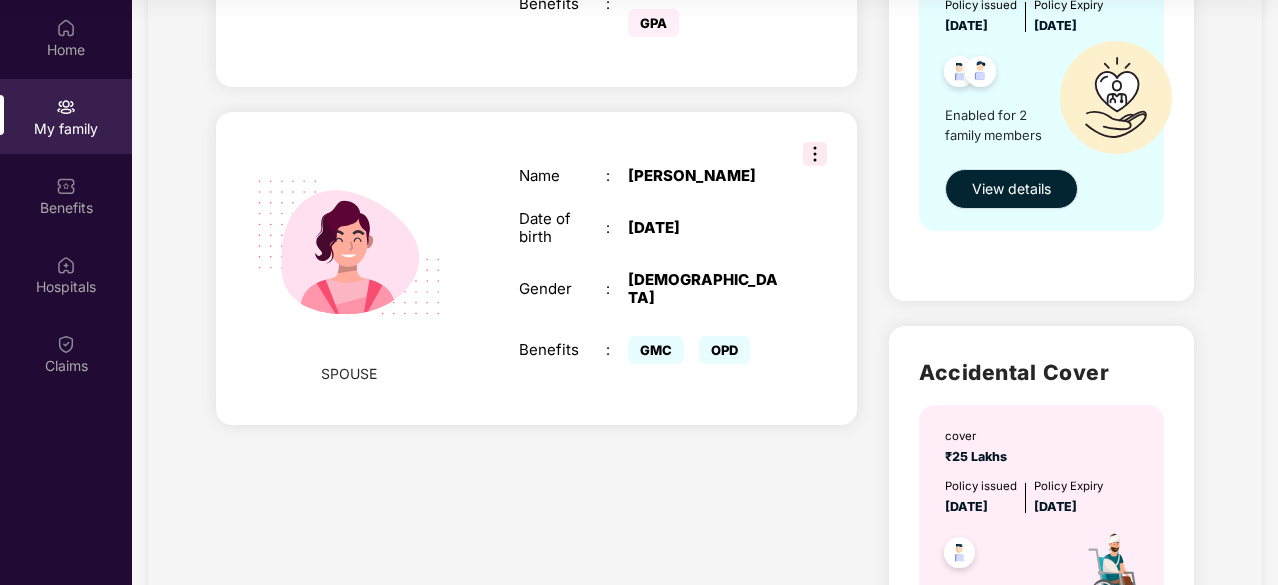 click on "View details" at bounding box center [1011, 189] 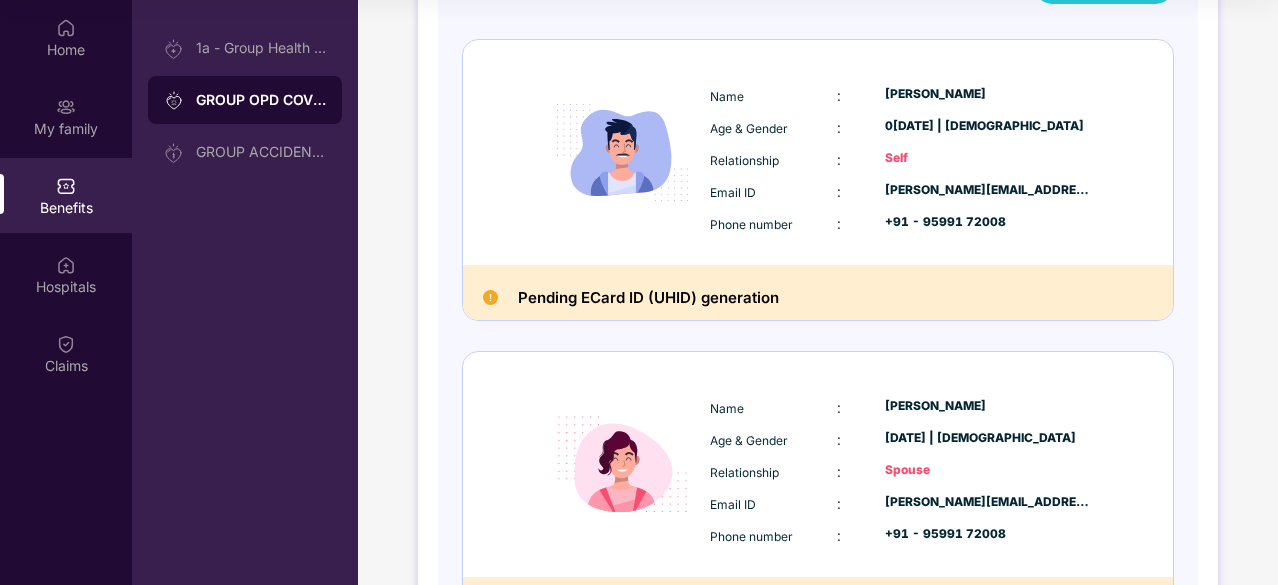 scroll, scrollTop: 440, scrollLeft: 0, axis: vertical 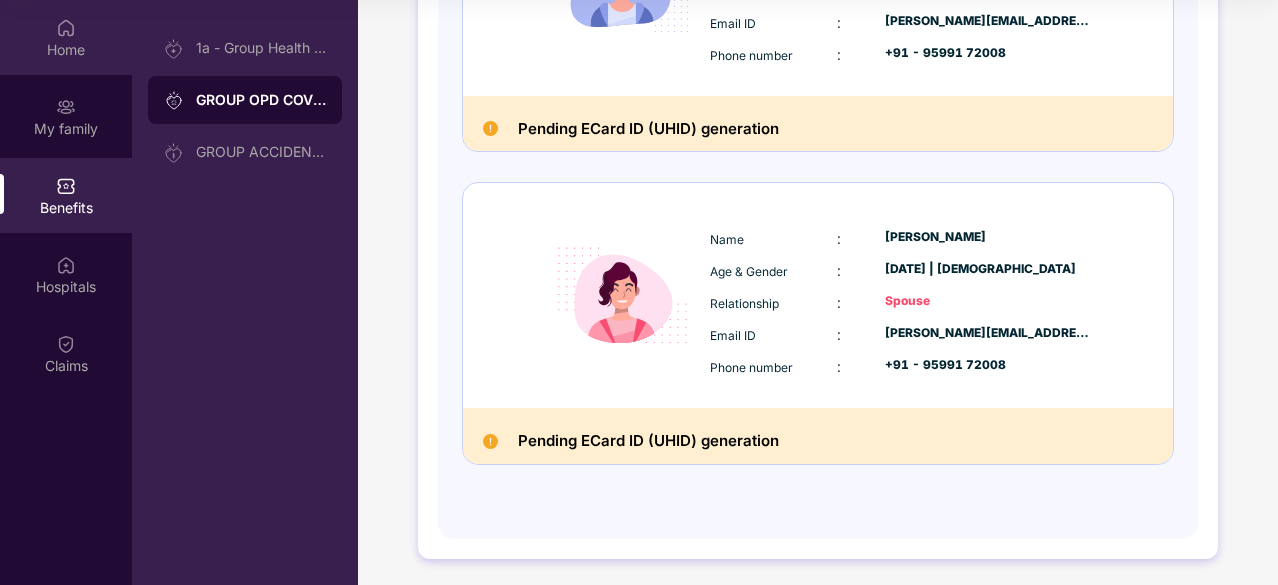 click on "Home" at bounding box center (66, 50) 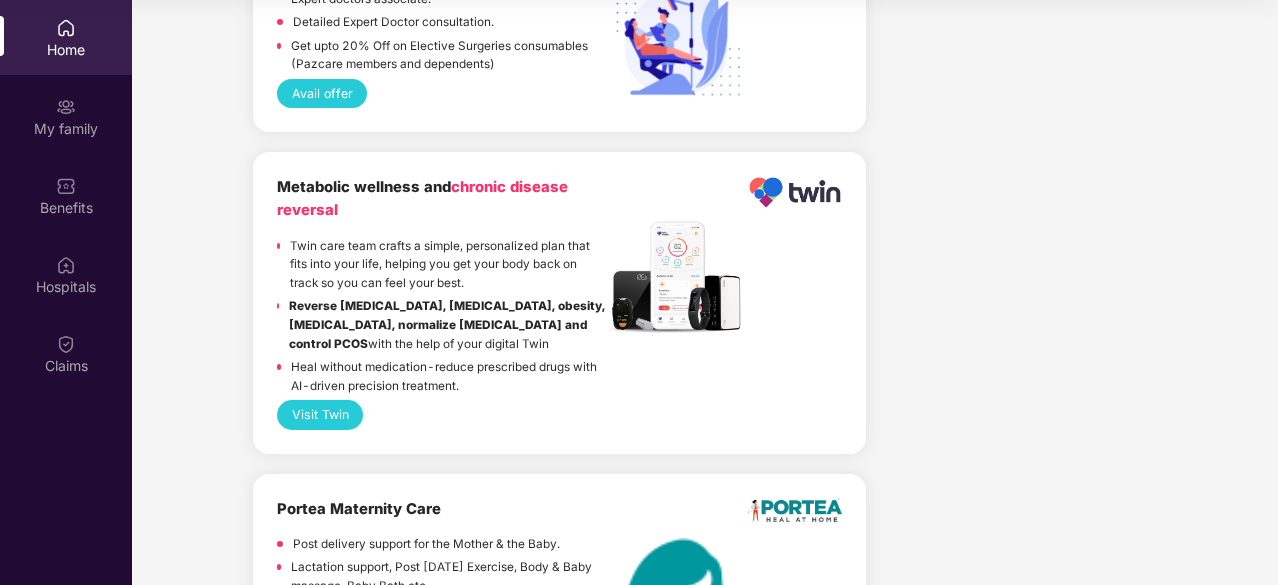 scroll, scrollTop: 4588, scrollLeft: 0, axis: vertical 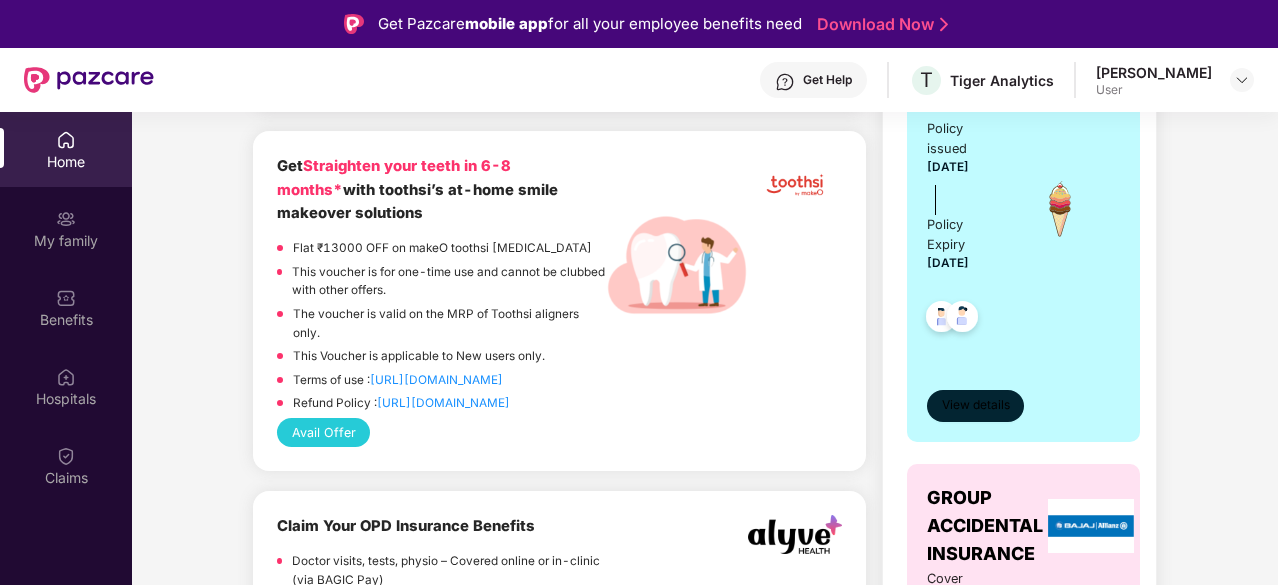 click on "View details" at bounding box center [976, 405] 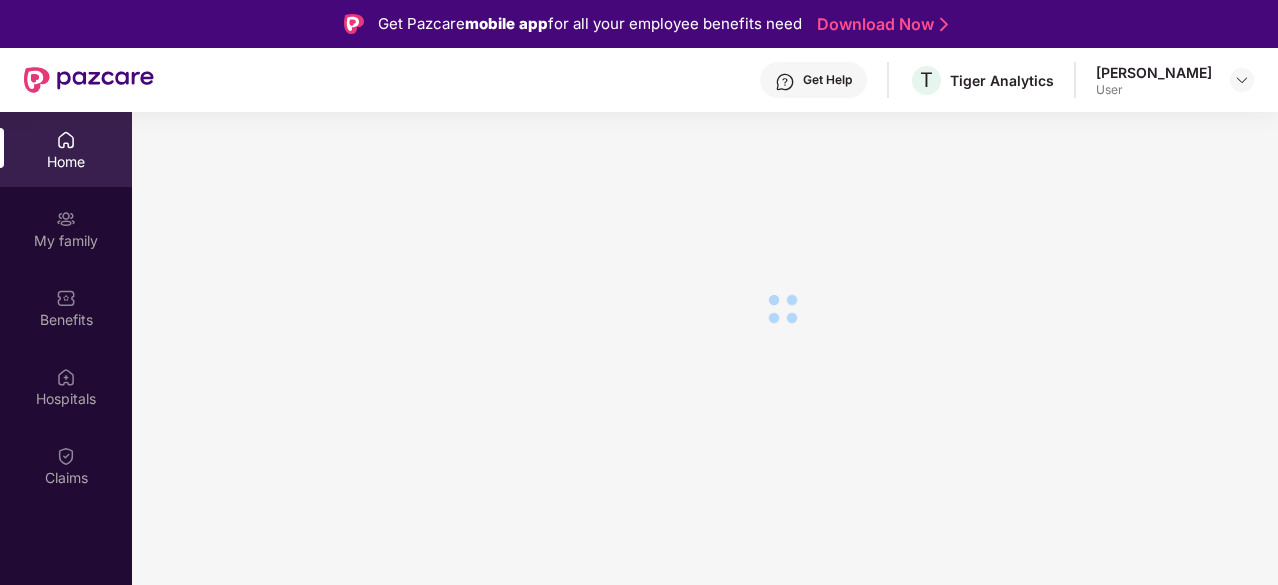 scroll, scrollTop: 0, scrollLeft: 0, axis: both 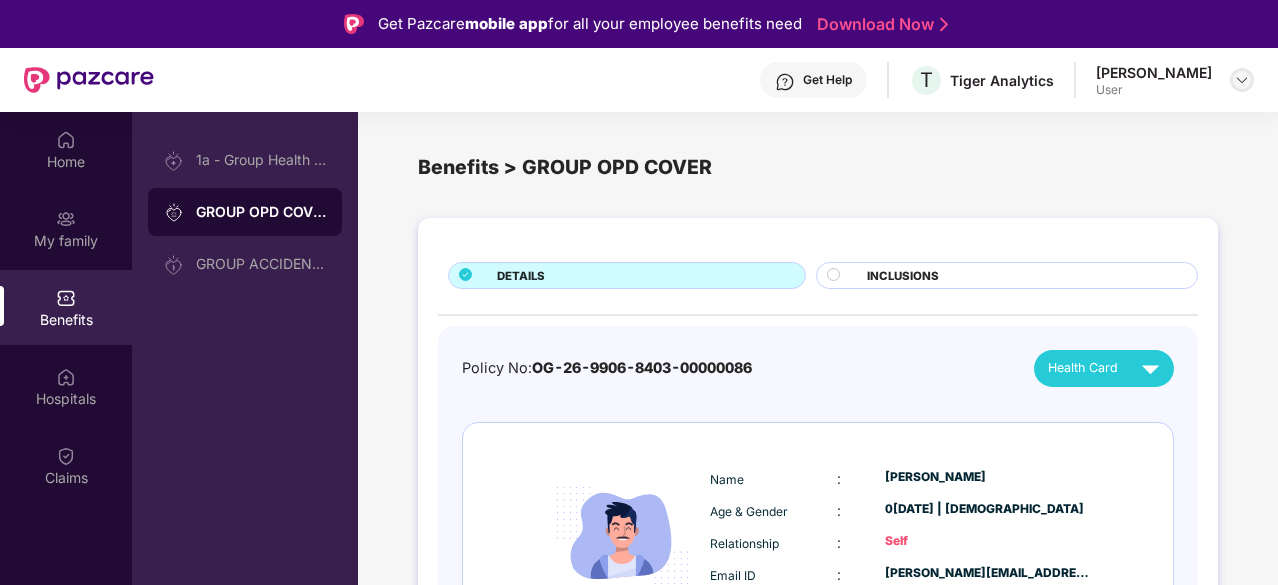 click at bounding box center (1242, 80) 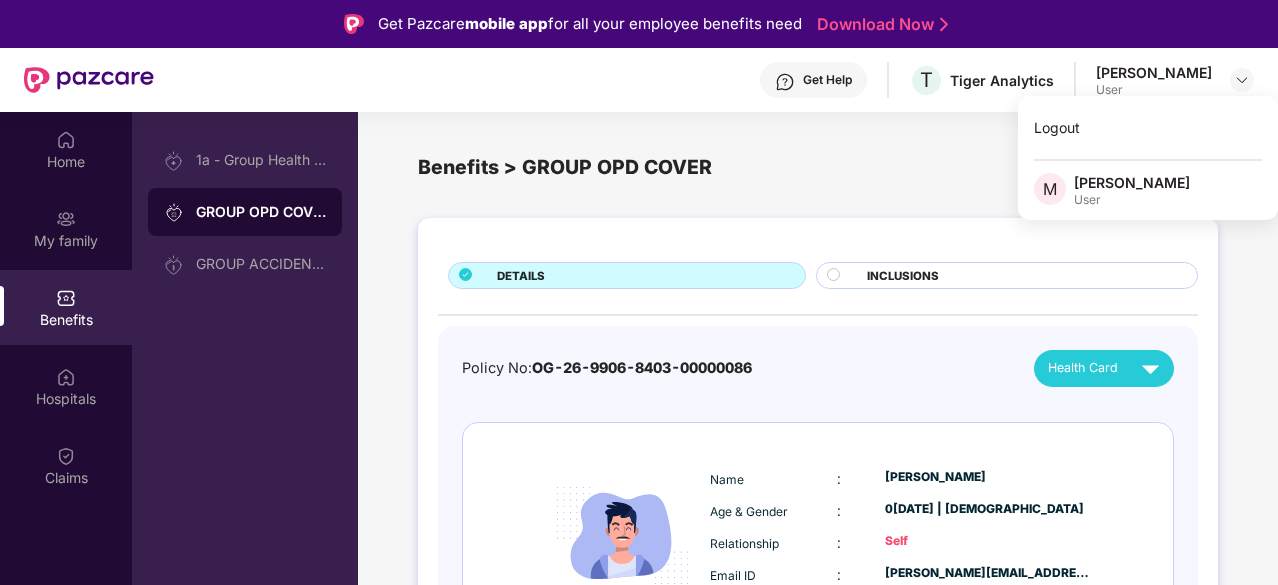 click on "Get Help" at bounding box center [827, 80] 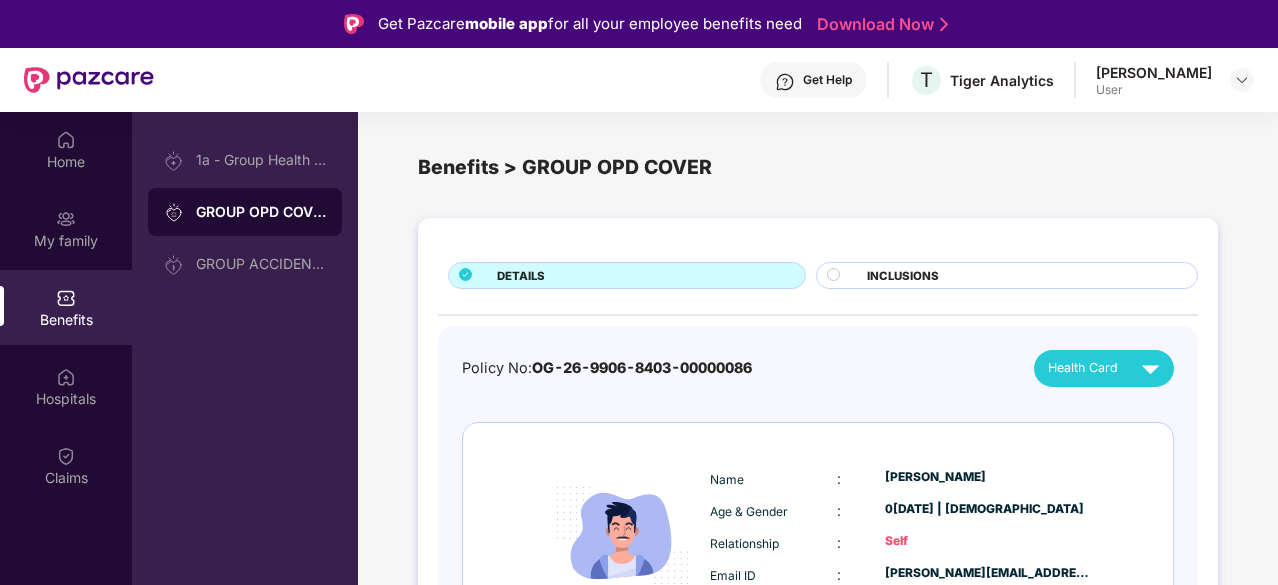 click on "Benefits > GROUP OPD COVER" at bounding box center [818, 167] 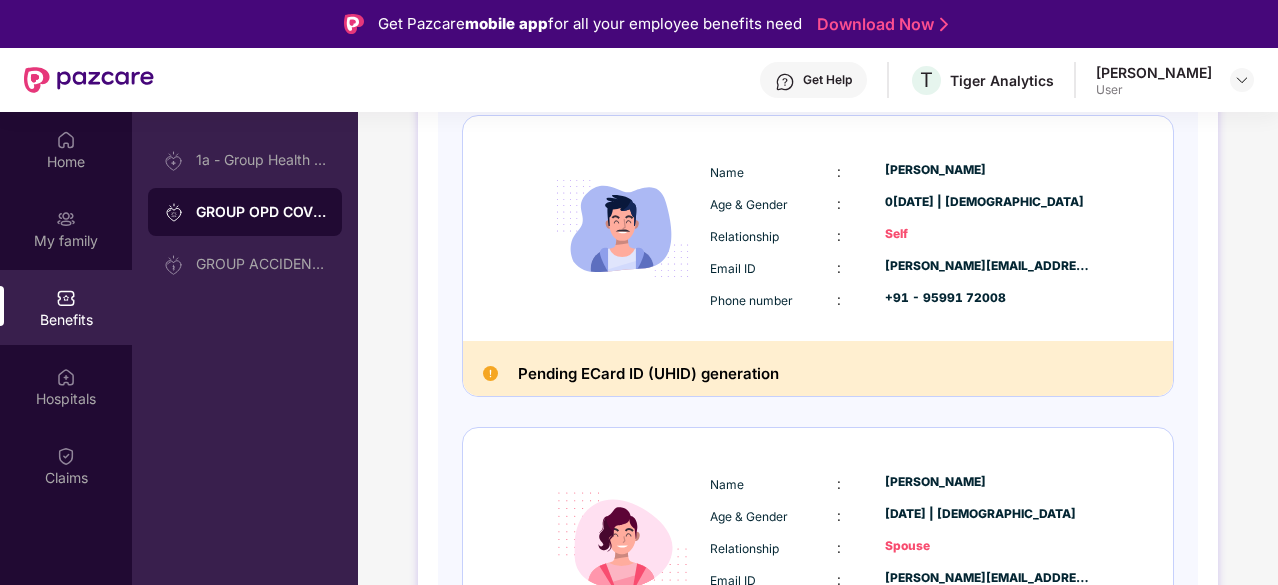 scroll, scrollTop: 440, scrollLeft: 0, axis: vertical 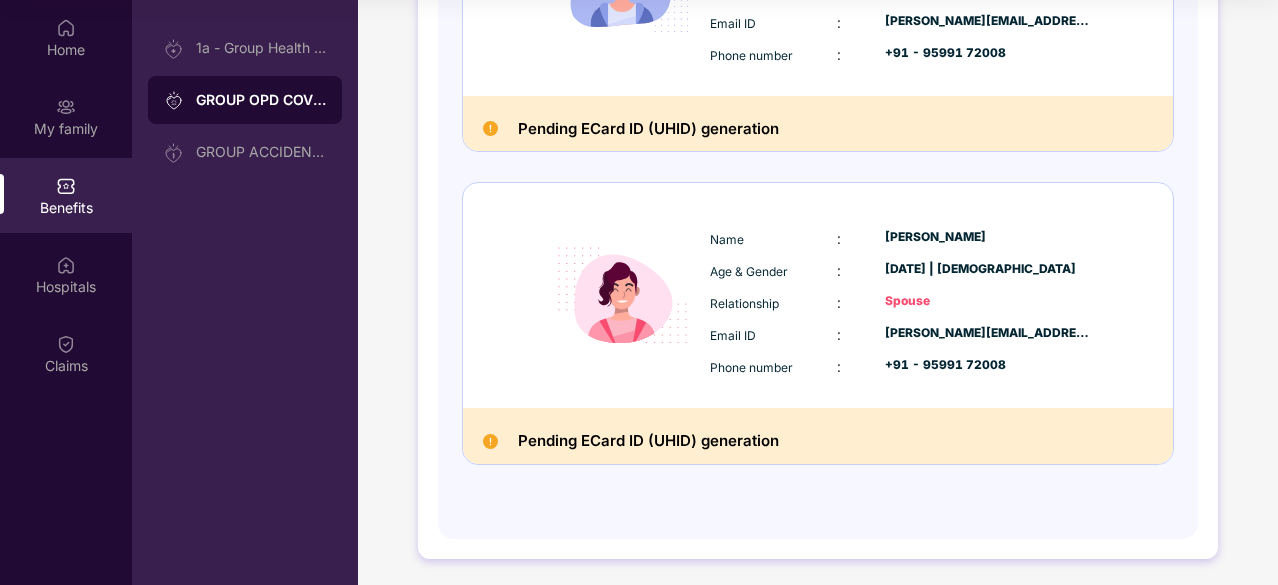 click on "GROUP OPD COVER" at bounding box center (245, 100) 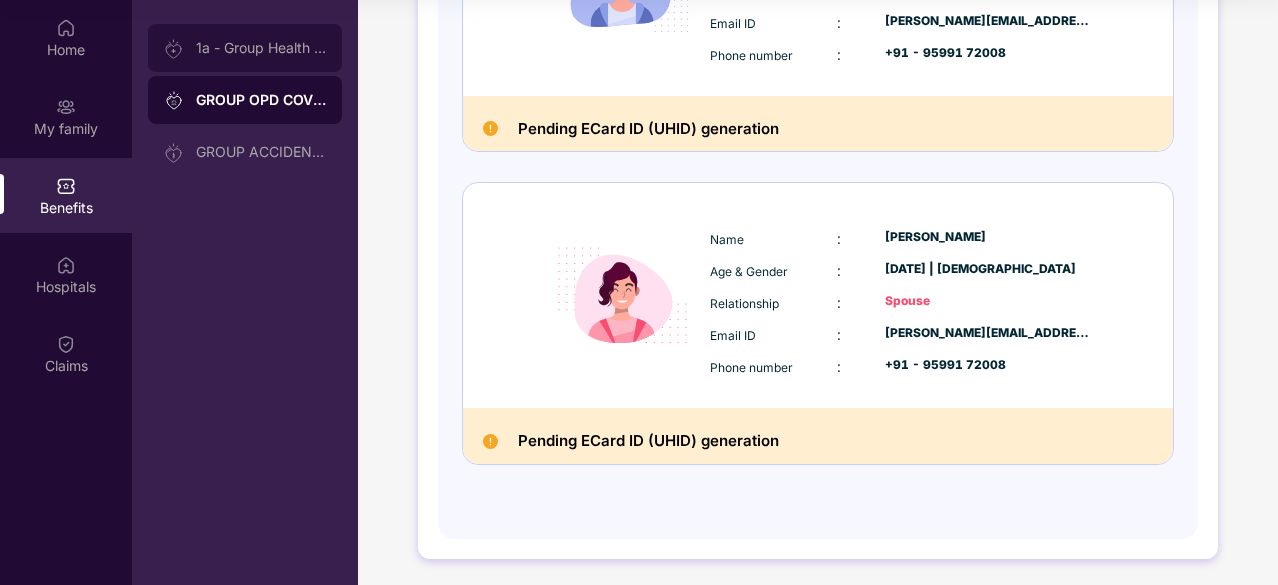 click on "1a - Group Health Insurance" at bounding box center (245, 48) 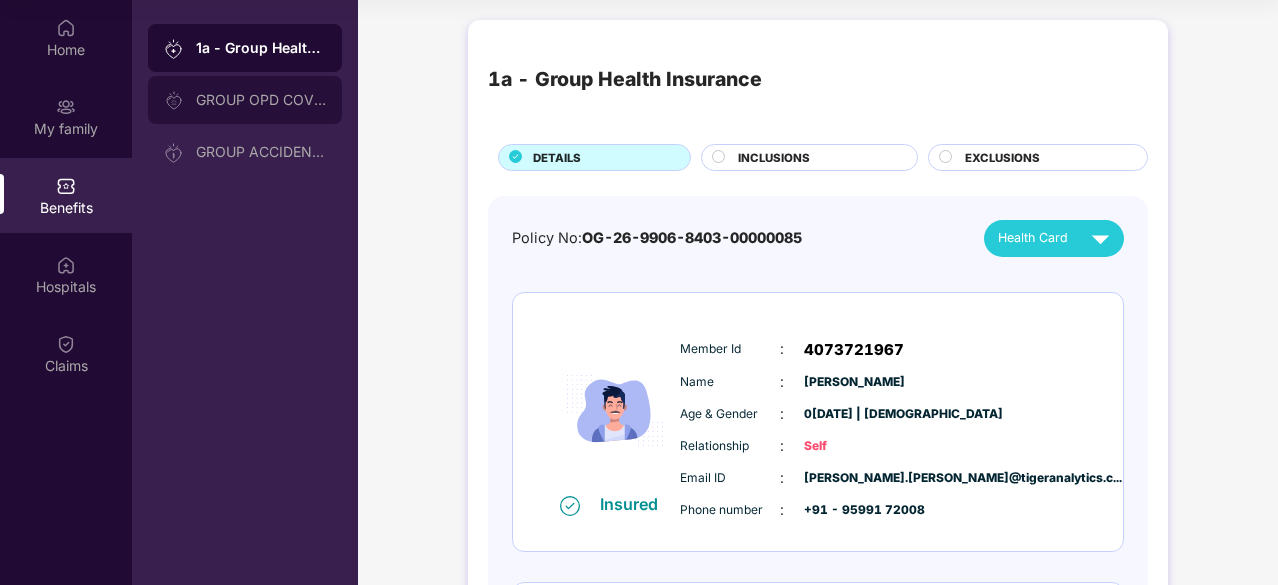 click on "GROUP OPD COVER" at bounding box center (261, 100) 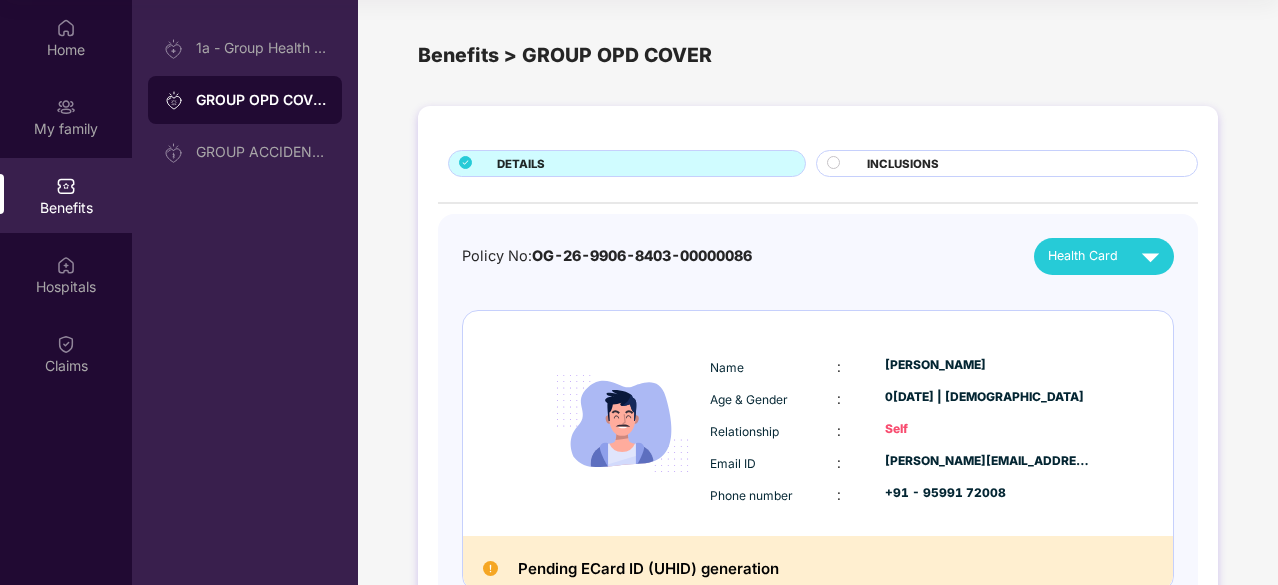 scroll, scrollTop: 1, scrollLeft: 0, axis: vertical 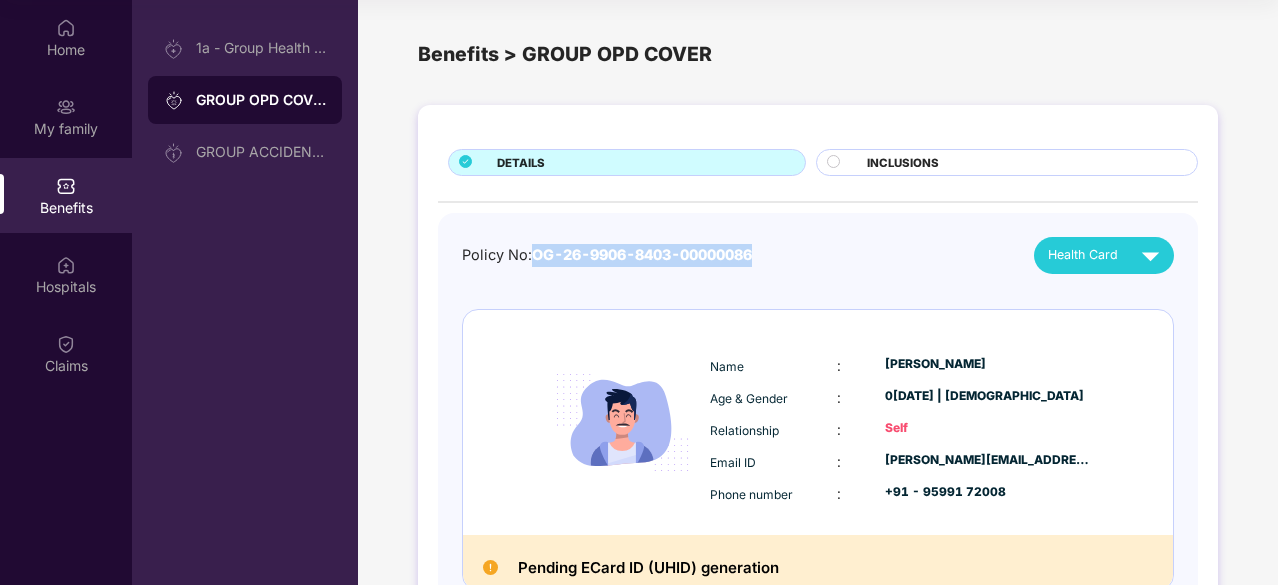 drag, startPoint x: 532, startPoint y: 251, endPoint x: 784, endPoint y: 252, distance: 252.00198 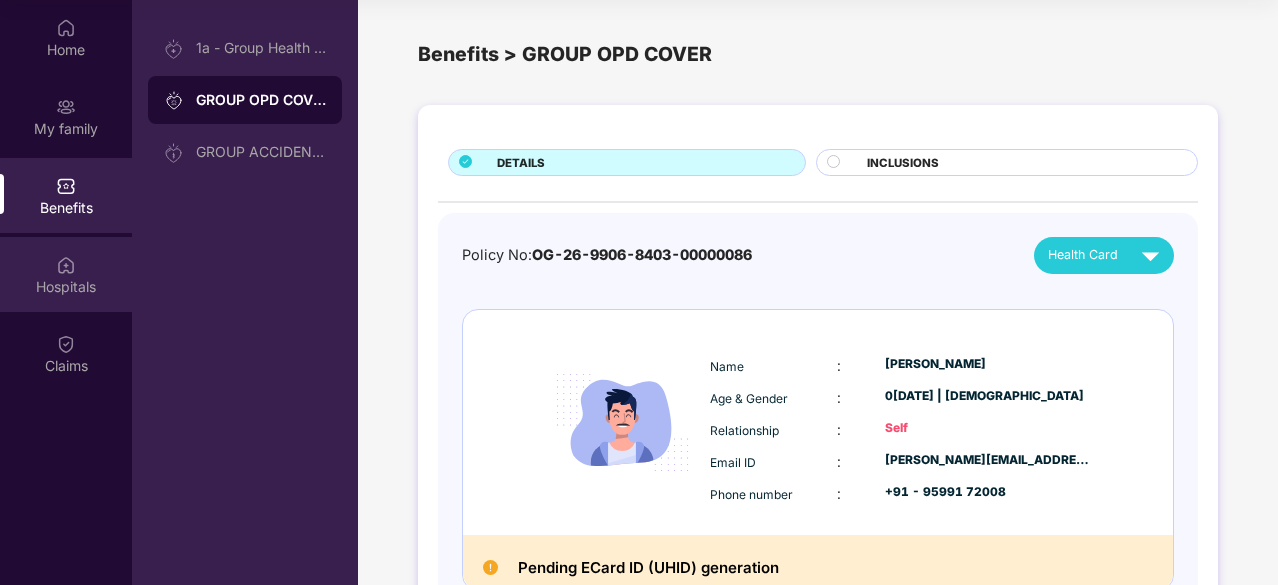 click on "Hospitals" at bounding box center (66, 274) 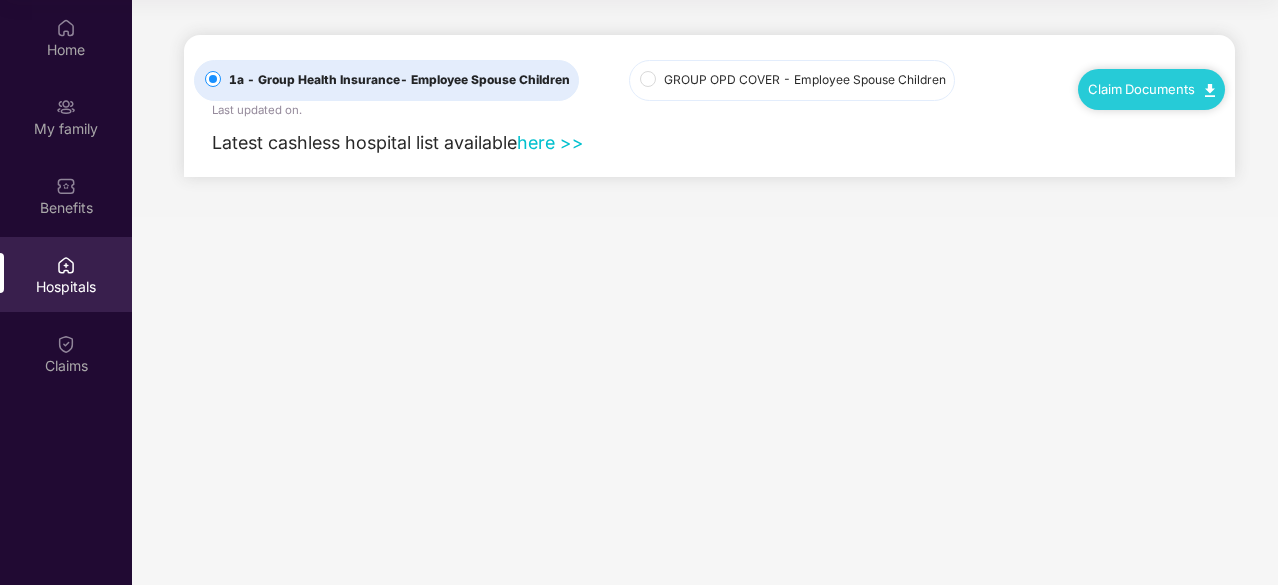scroll, scrollTop: 0, scrollLeft: 0, axis: both 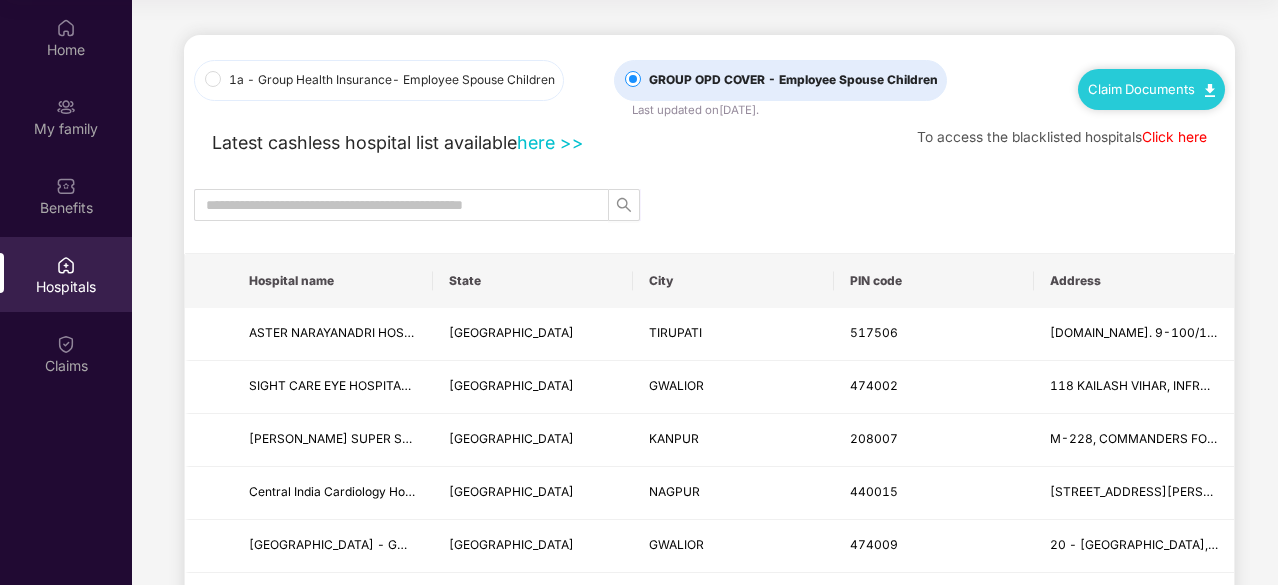 click on "Claim Documents" at bounding box center [1151, 89] 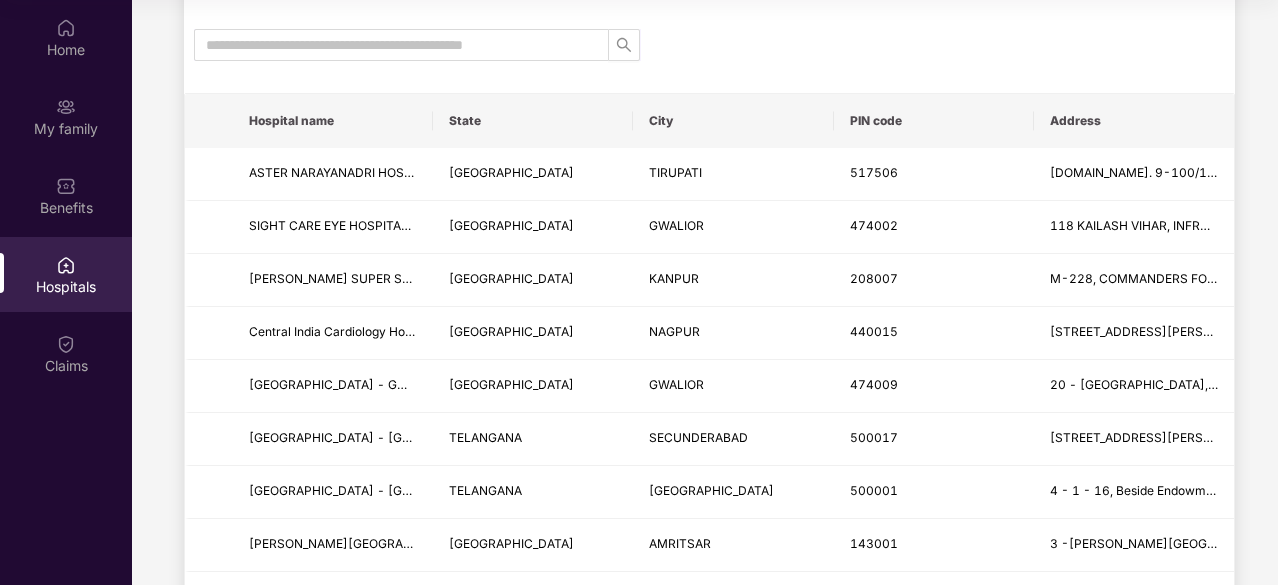 scroll, scrollTop: 0, scrollLeft: 0, axis: both 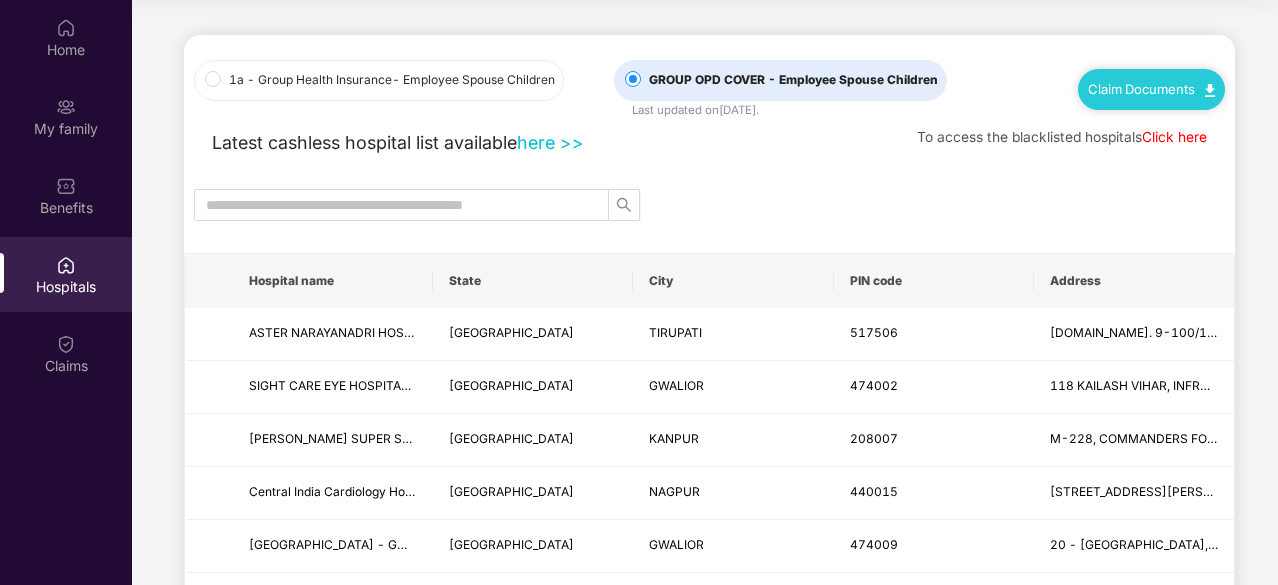 click on "GROUP OPD COVER    - Employee Spouse Children" at bounding box center (793, 80) 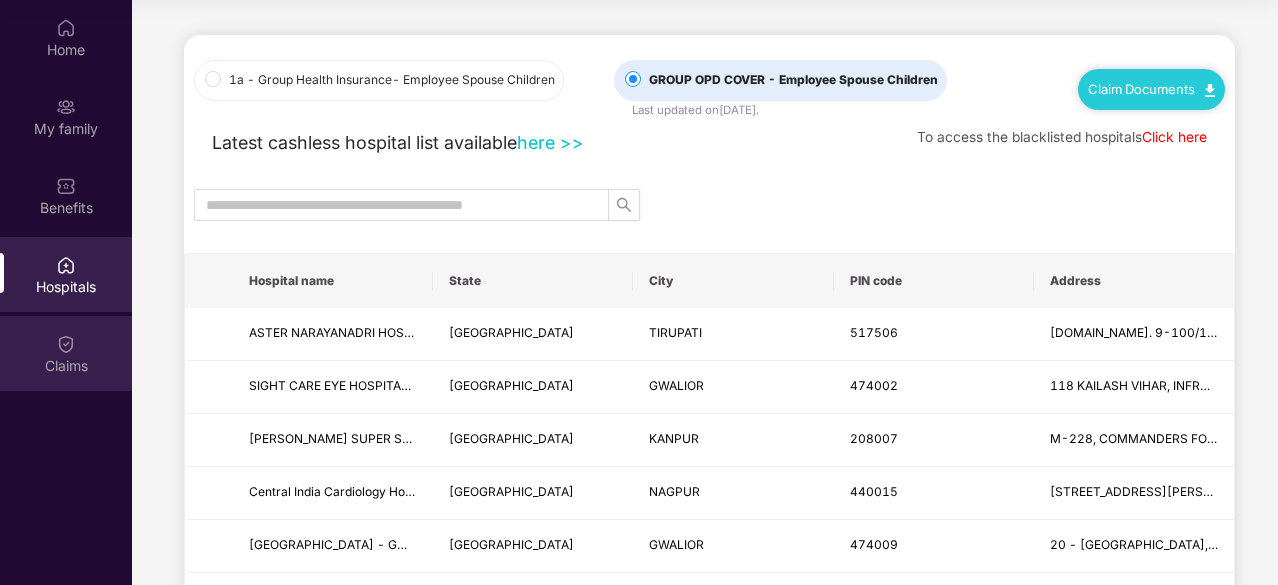 click at bounding box center (66, 344) 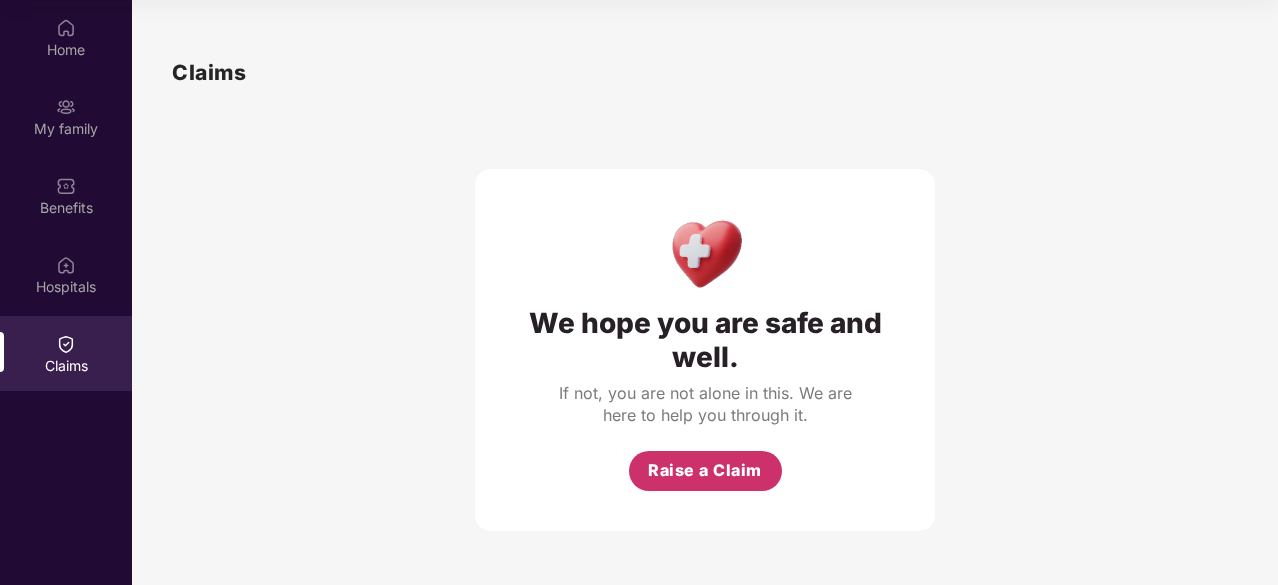 click on "Raise a Claim" at bounding box center (705, 470) 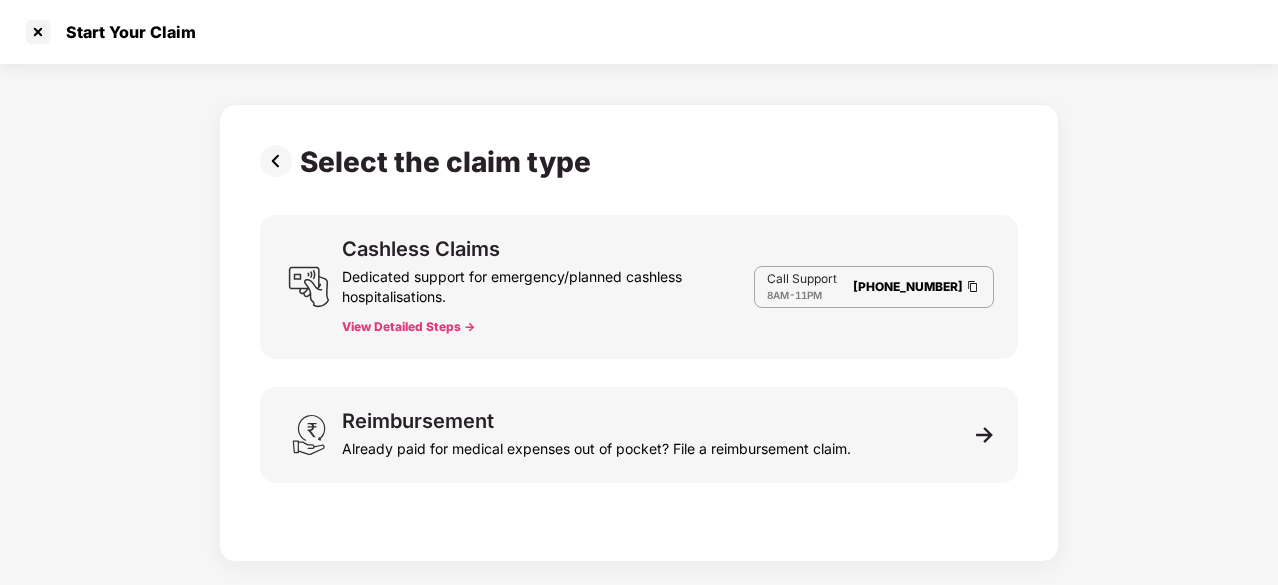 scroll, scrollTop: 48, scrollLeft: 0, axis: vertical 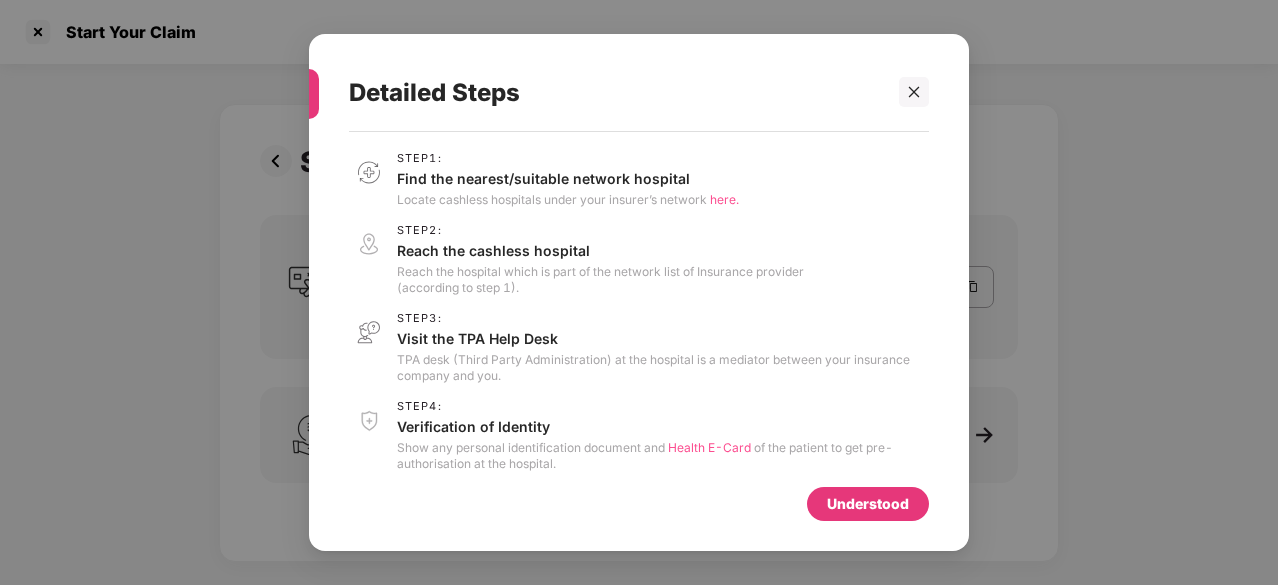 click on "Understood" at bounding box center (868, 504) 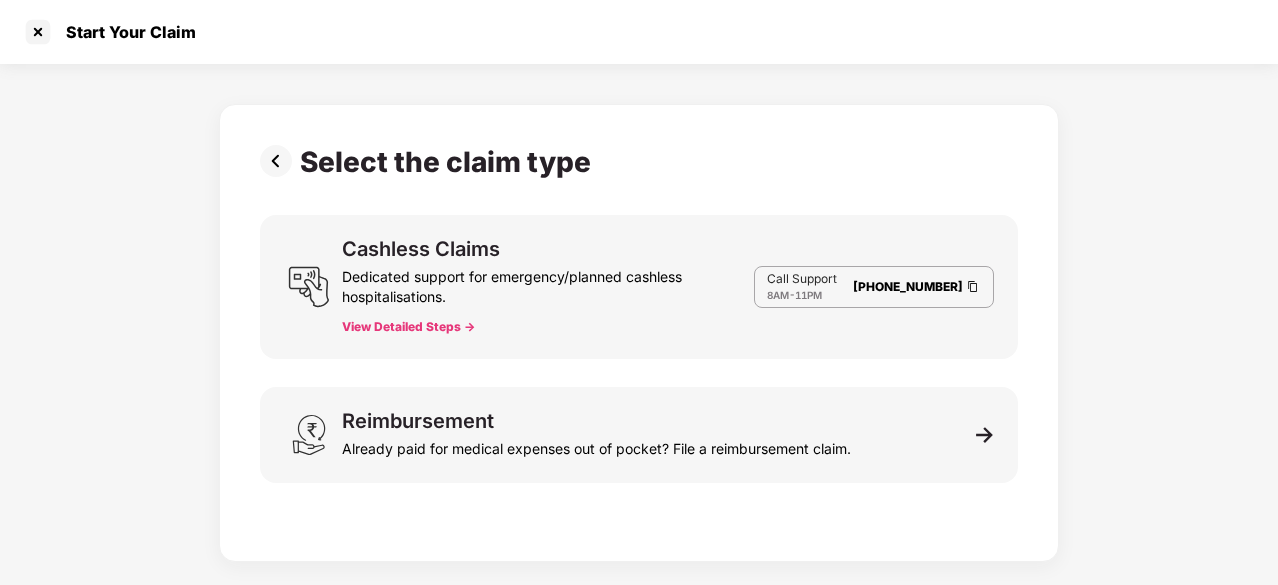 click on "Cashless Claims Dedicated support for emergency/planned cashless hospitalisations. View Detailed Steps ->" at bounding box center (548, 287) 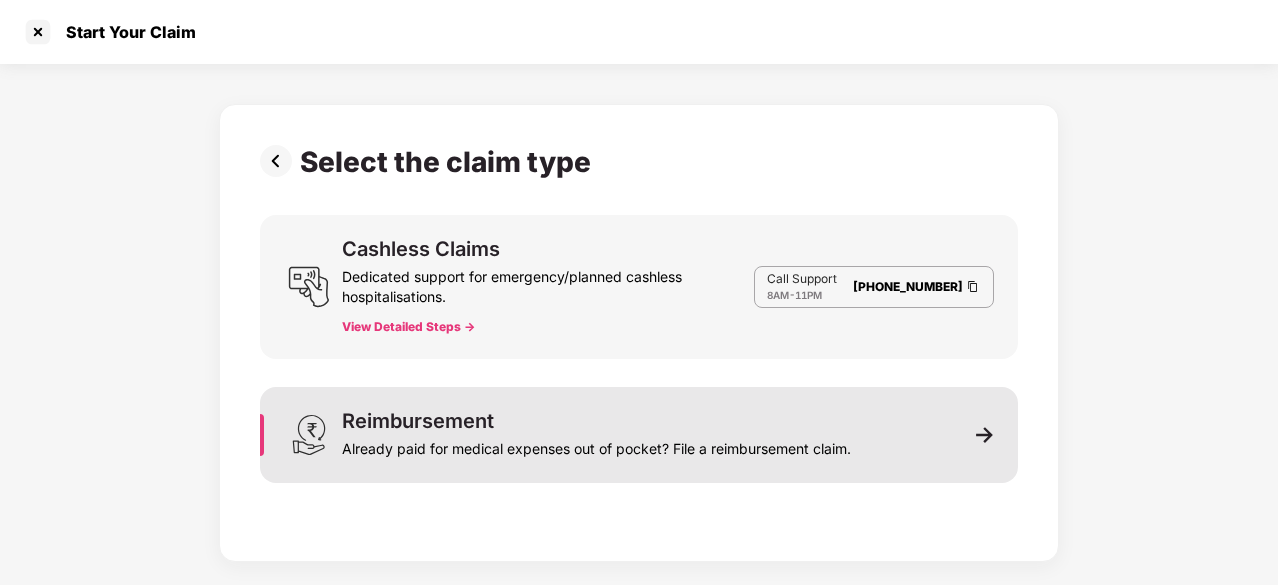 click on "Reimbursement Already paid for medical expenses out of pocket? File a reimbursement claim." at bounding box center [639, 435] 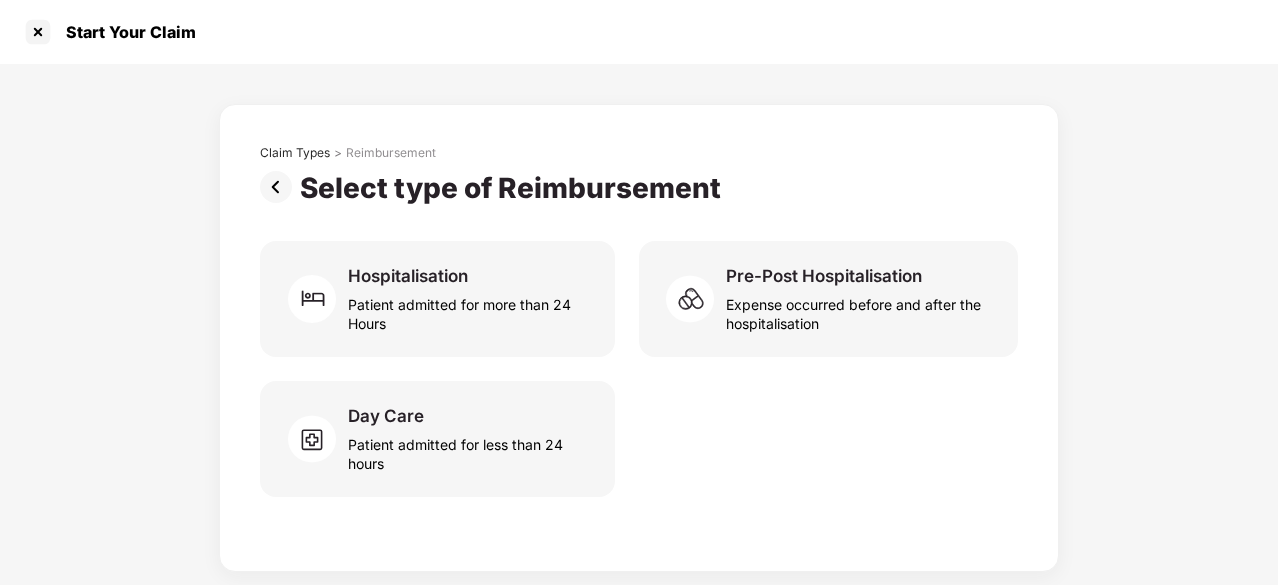 click at bounding box center [280, 187] 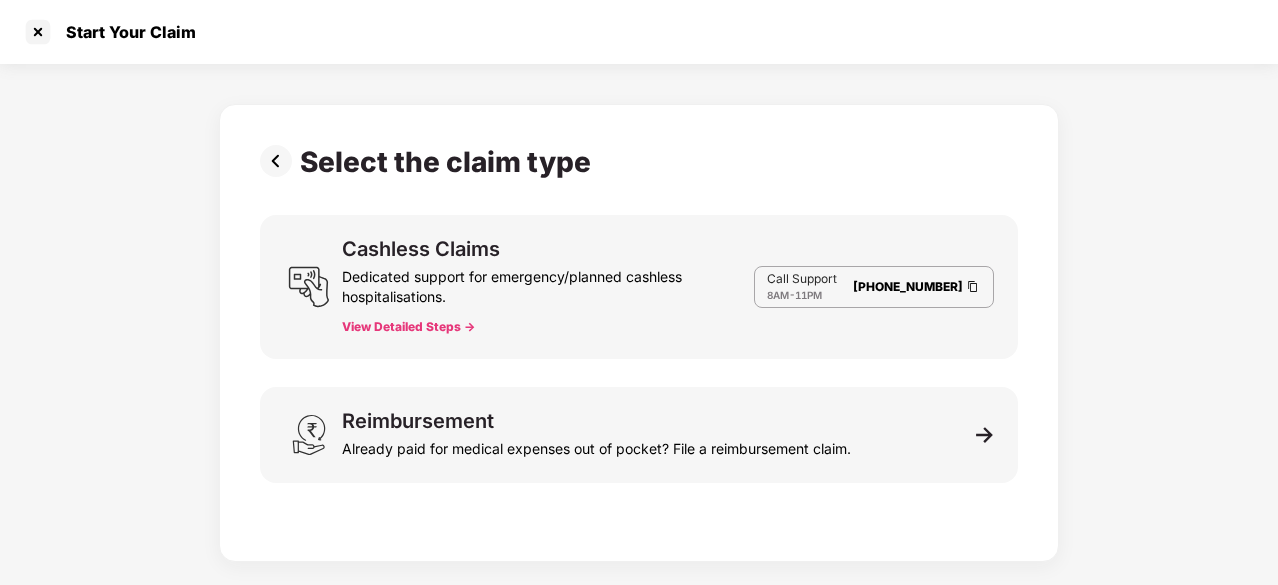 click on "Select the claim type" at bounding box center (429, 162) 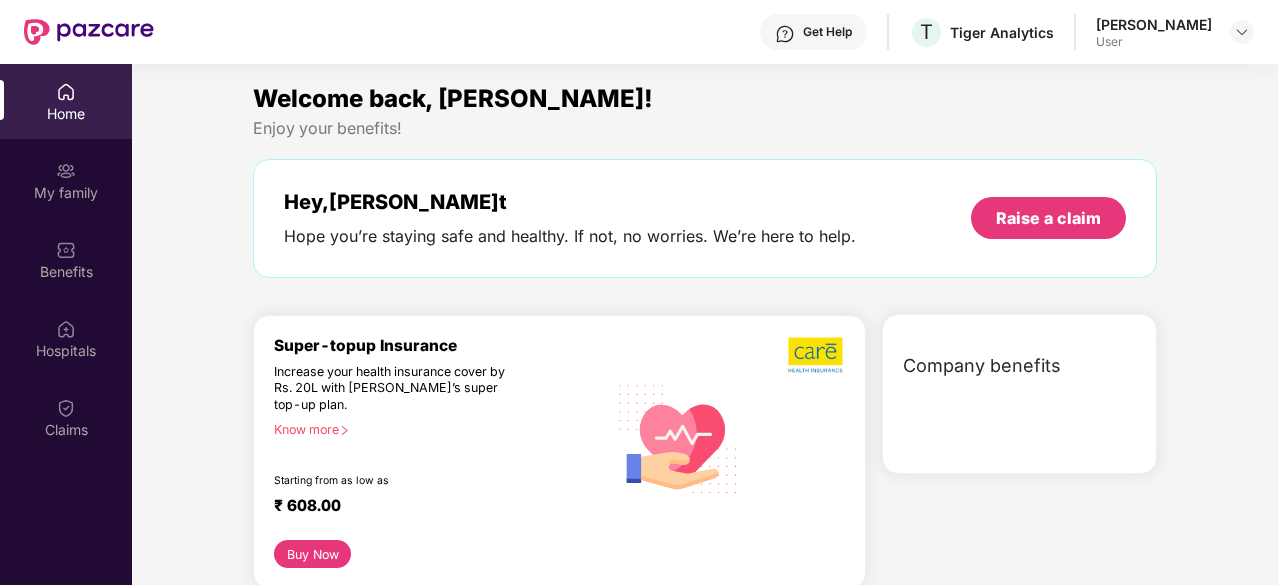 scroll, scrollTop: 112, scrollLeft: 0, axis: vertical 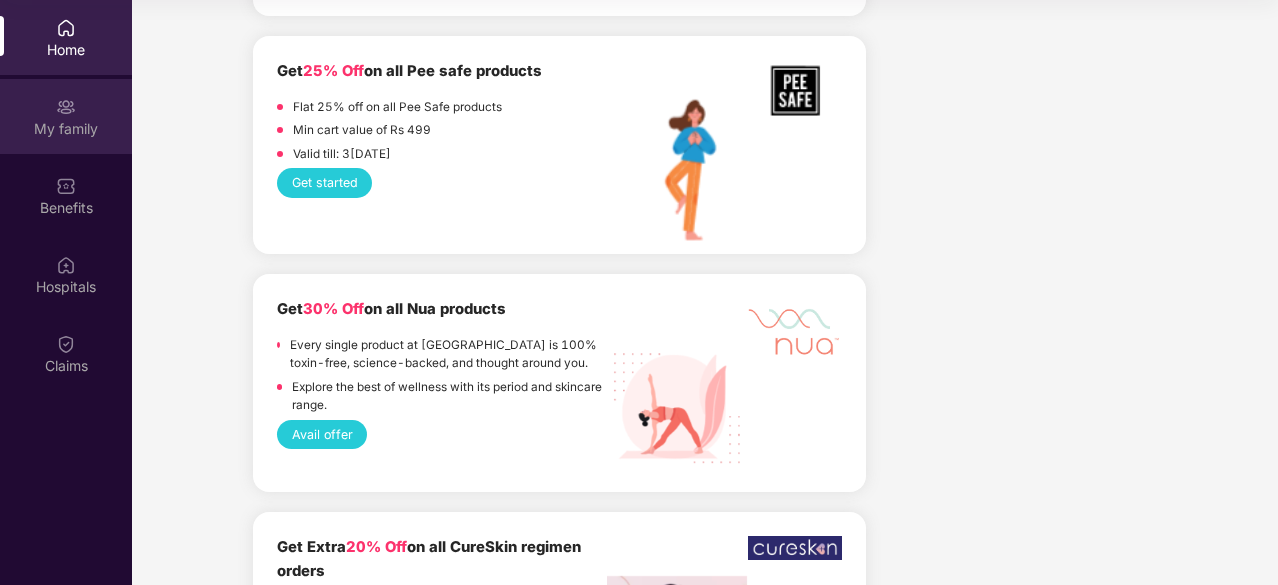 click on "My family" at bounding box center (66, 129) 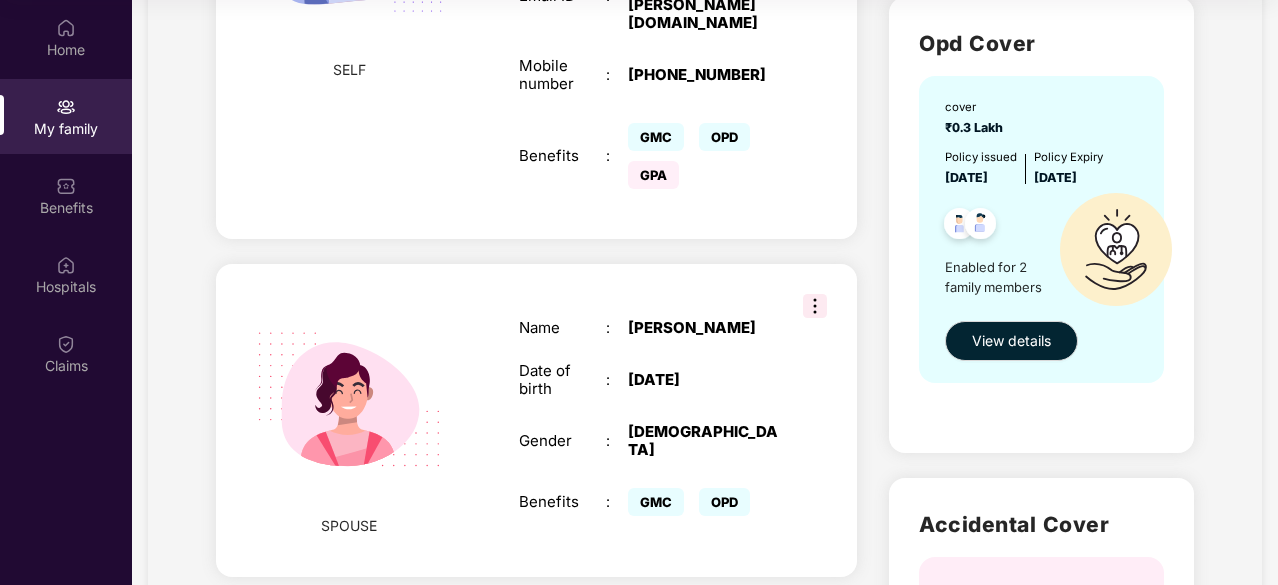scroll, scrollTop: 626, scrollLeft: 0, axis: vertical 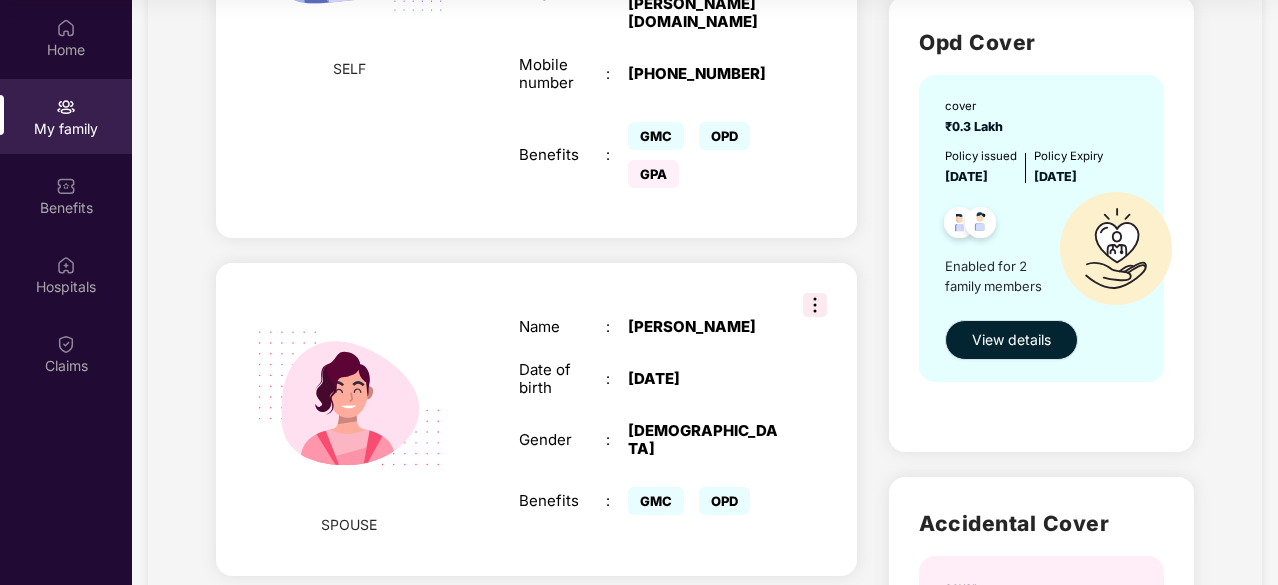 click on "View details" at bounding box center (1011, 340) 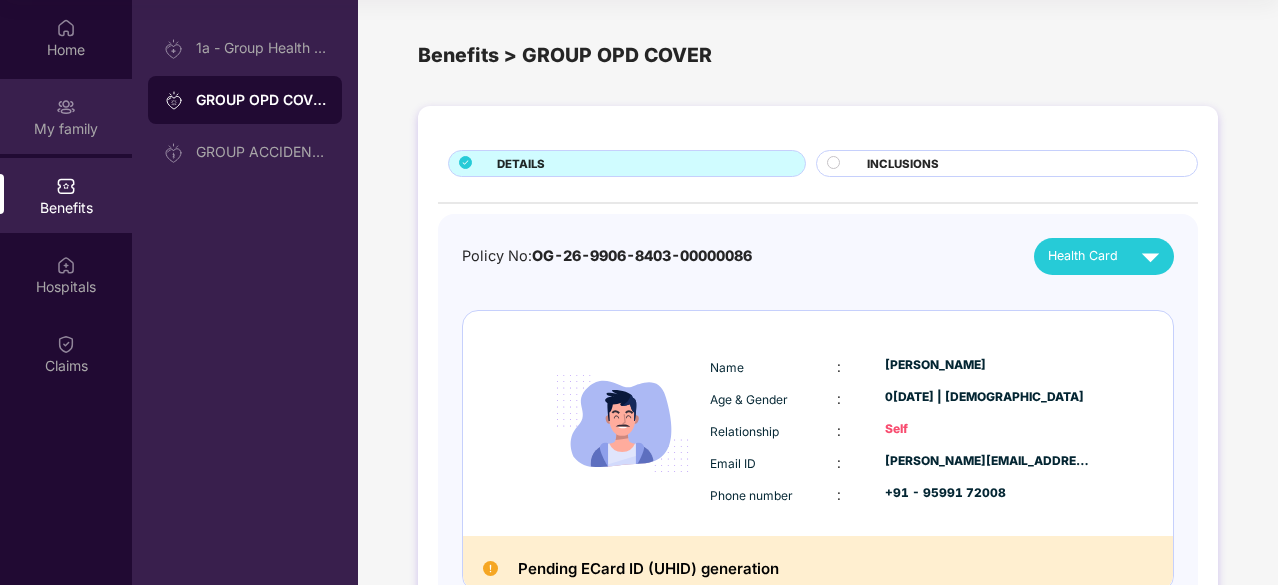 click on "My family" at bounding box center [66, 129] 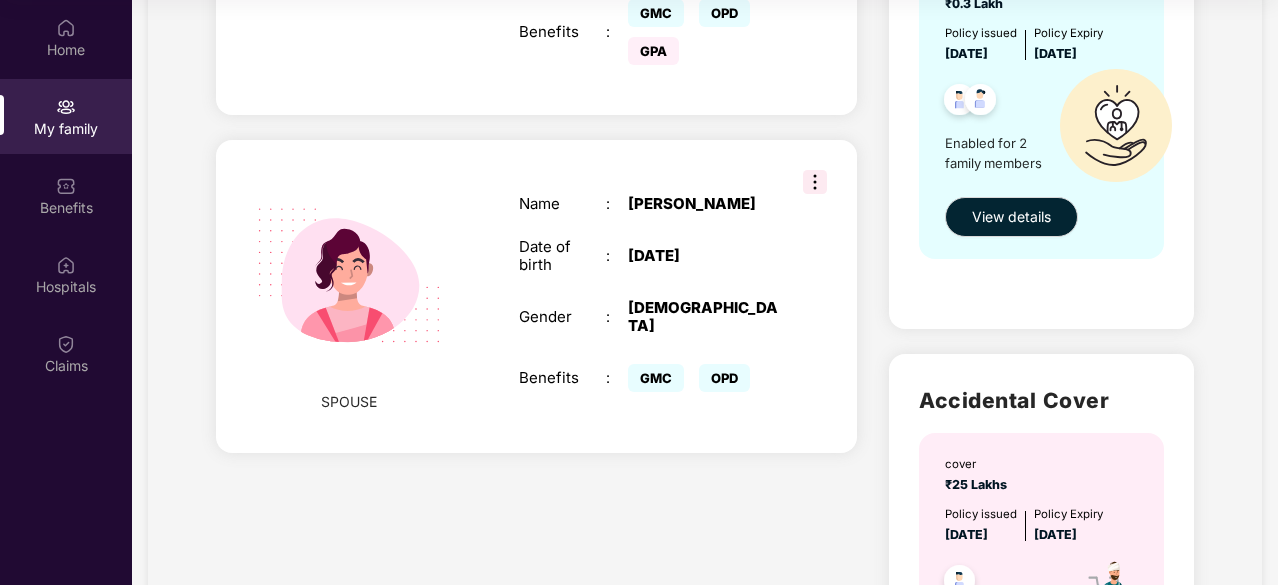 scroll, scrollTop: 750, scrollLeft: 0, axis: vertical 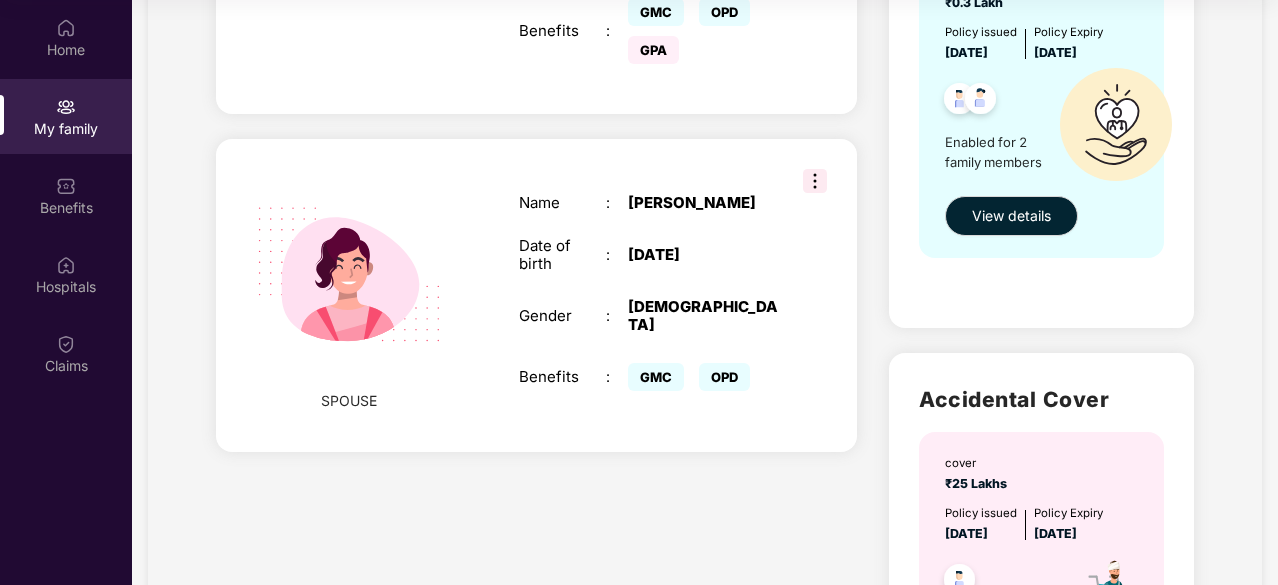 click at bounding box center (348, 274) 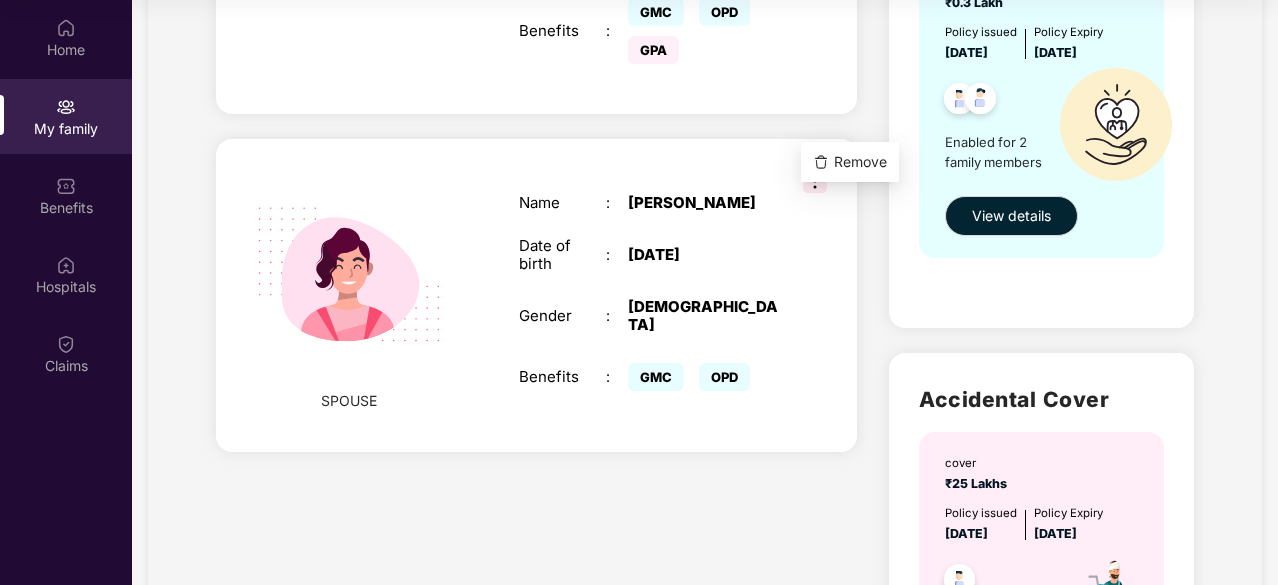 click on "Name :[PERSON_NAME]  Date of birth : 1[DEMOGRAPHIC_DATA] Gender : [DEMOGRAPHIC_DATA] Benefits : GMC OPD" at bounding box center (649, 295) 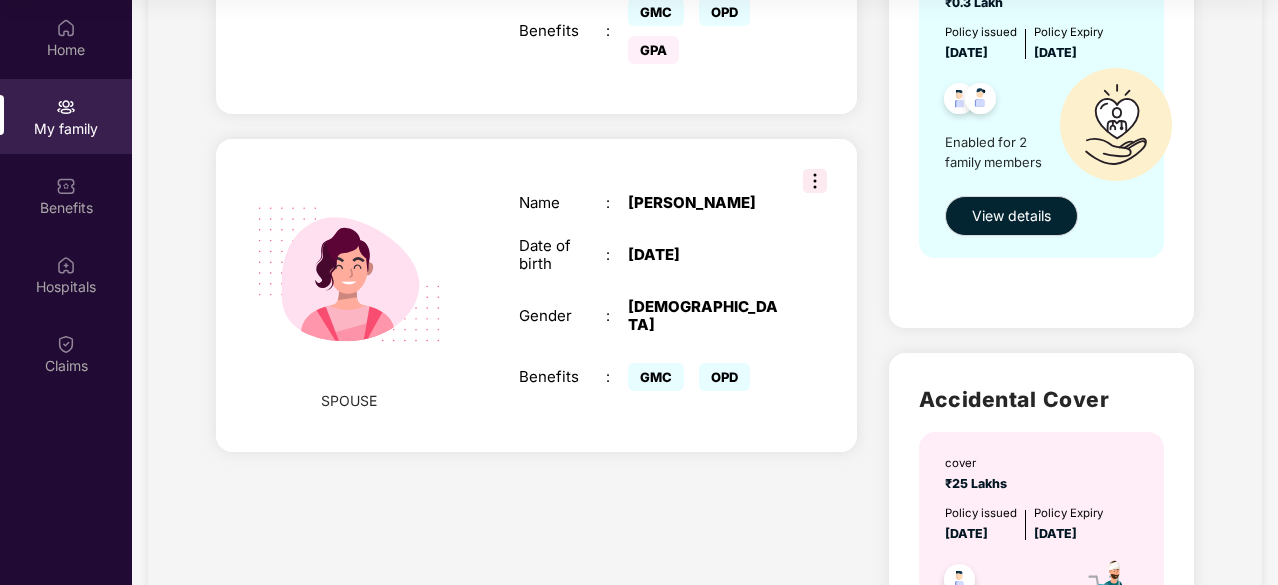 scroll, scrollTop: 1054, scrollLeft: 0, axis: vertical 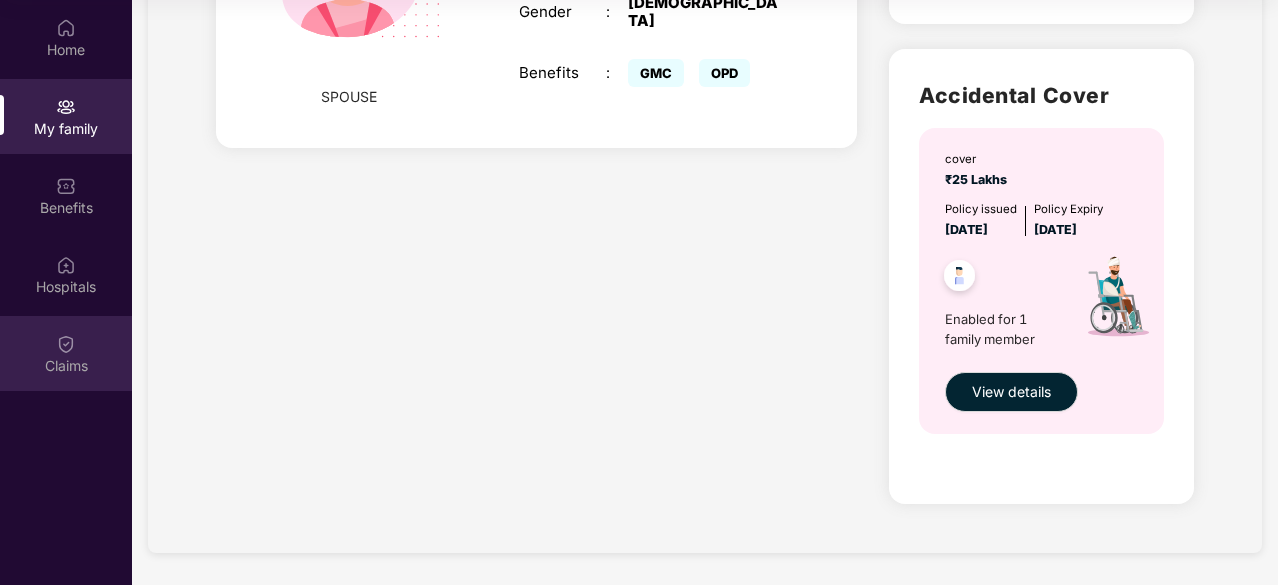 click on "Claims" at bounding box center (66, 353) 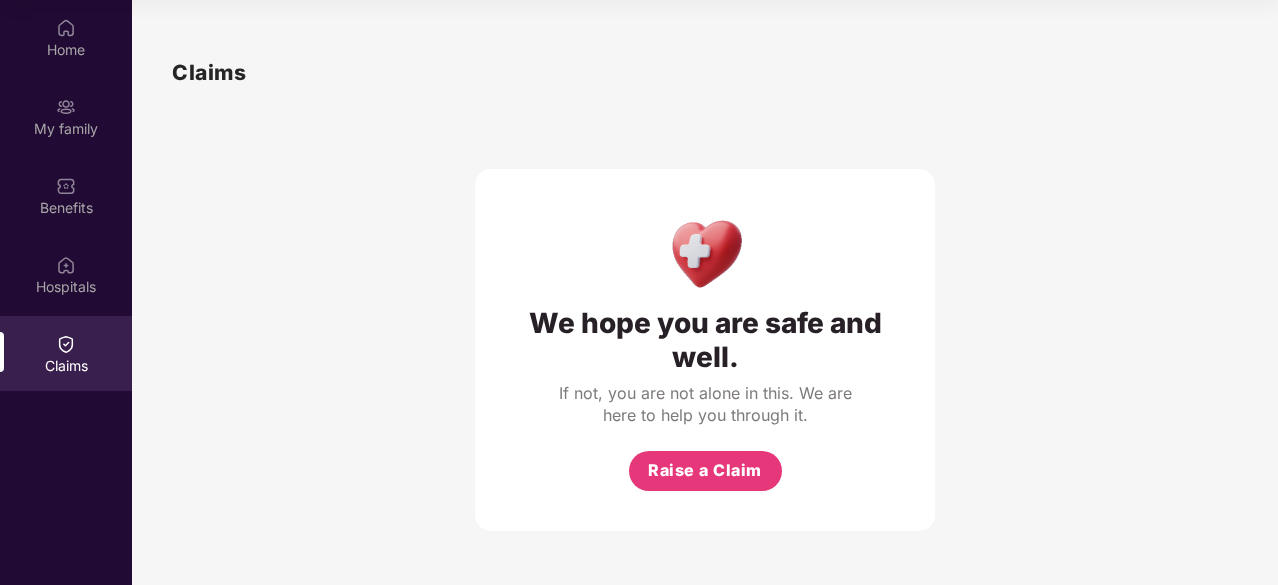 drag, startPoint x: 435, startPoint y: 310, endPoint x: 344, endPoint y: 333, distance: 93.8616 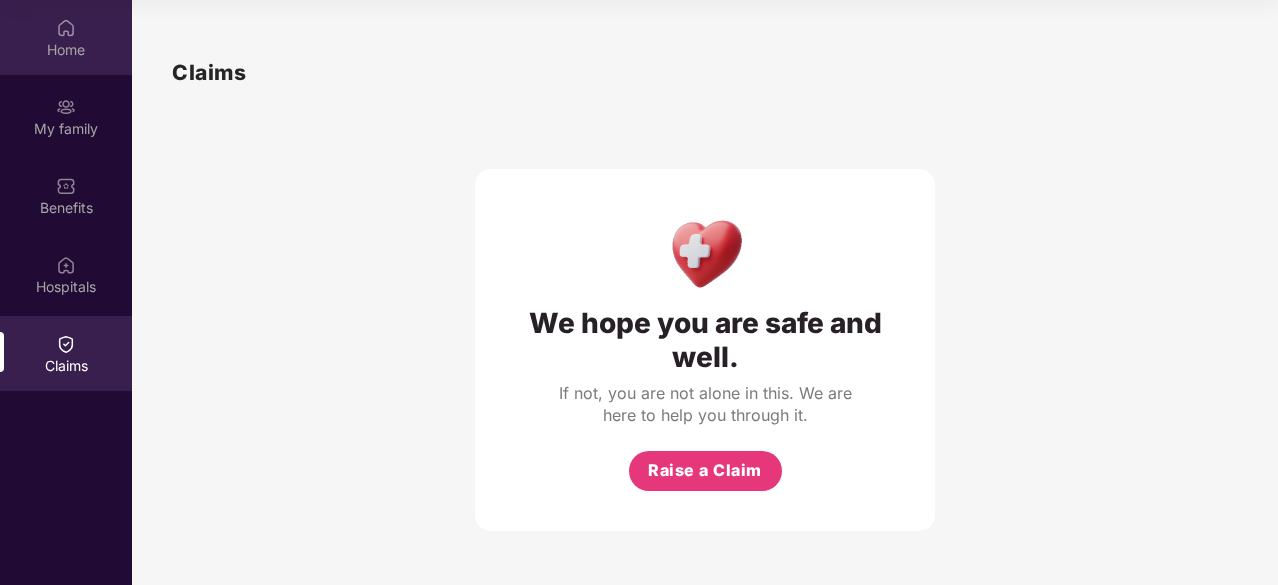 click at bounding box center (66, 28) 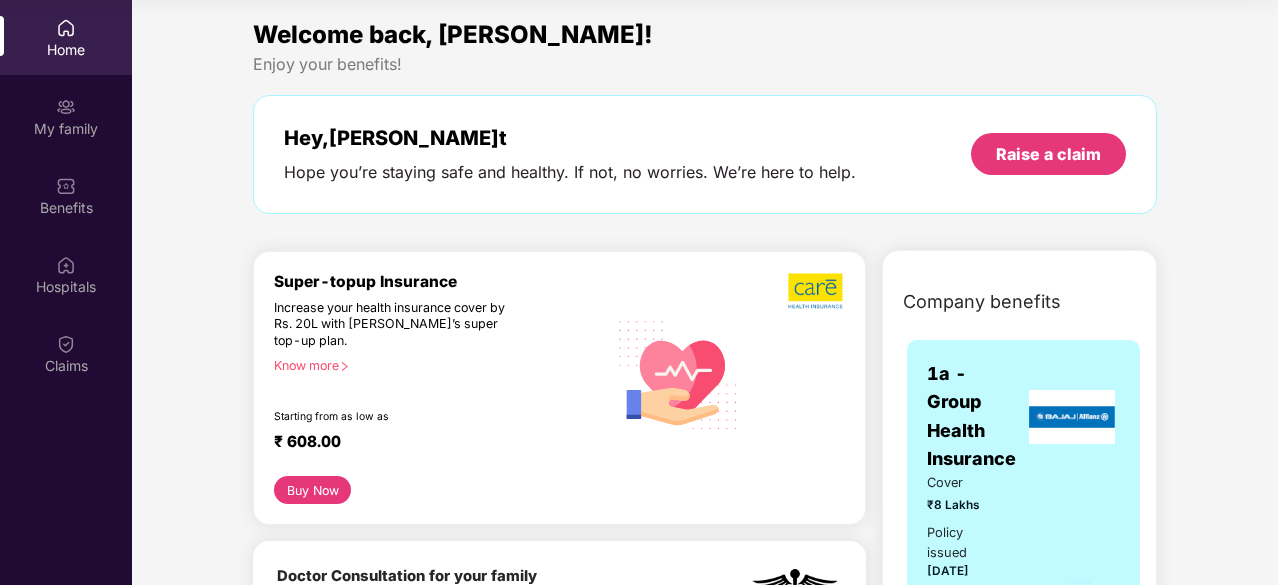 scroll, scrollTop: 0, scrollLeft: 0, axis: both 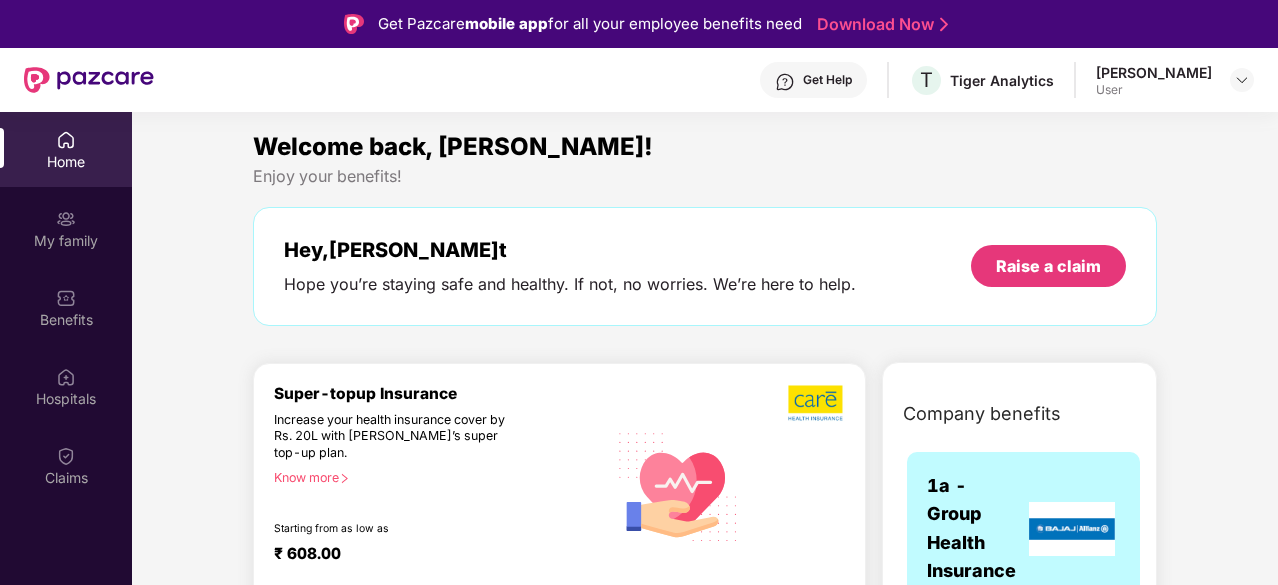 click on "Get Help" at bounding box center [827, 80] 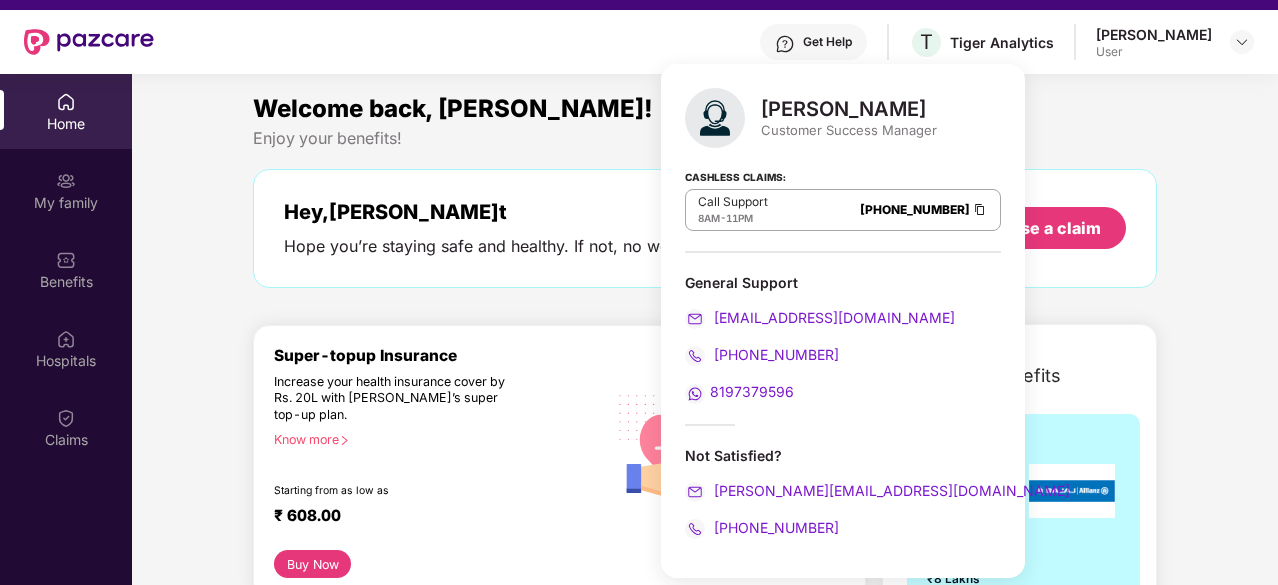 scroll, scrollTop: 44, scrollLeft: 0, axis: vertical 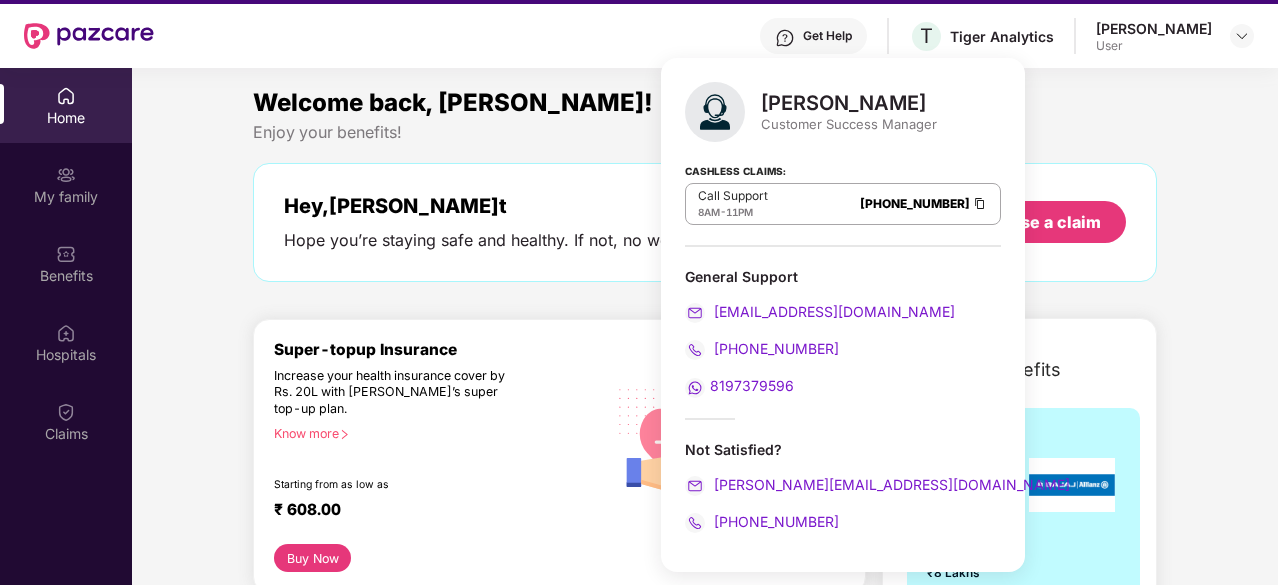 click on "Welcome back, [PERSON_NAME]! Enjoy your benefits! Hey,  [PERSON_NAME] Hope you’re staying safe and healthy. If not, no worries. We’re here to help. Raise a claim" at bounding box center [705, 193] 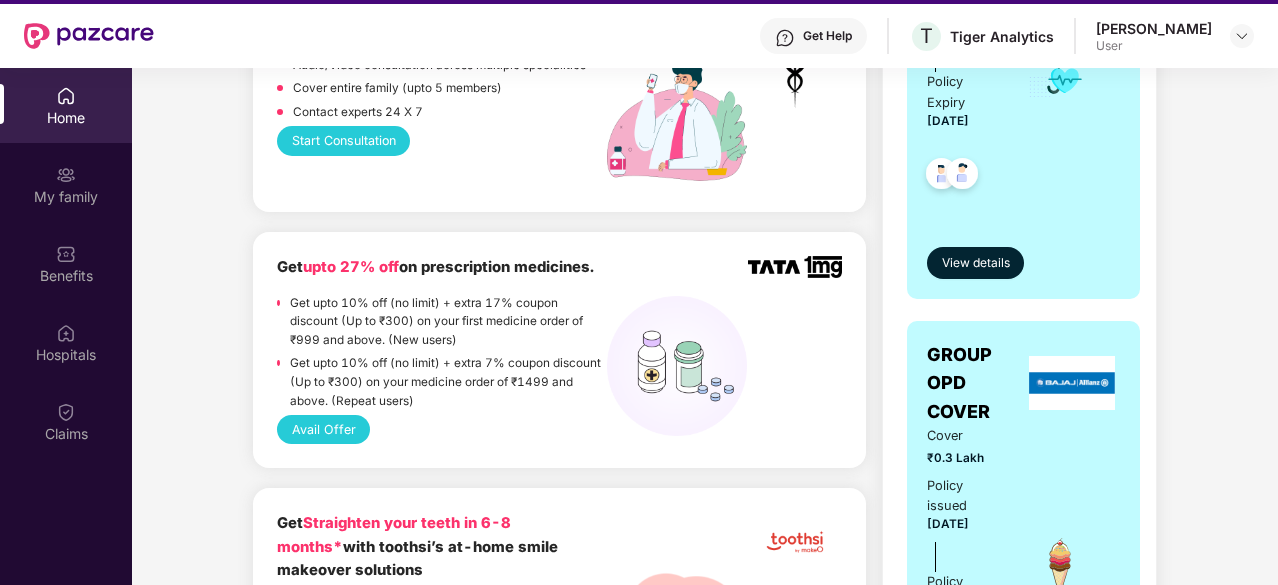 scroll, scrollTop: 616, scrollLeft: 0, axis: vertical 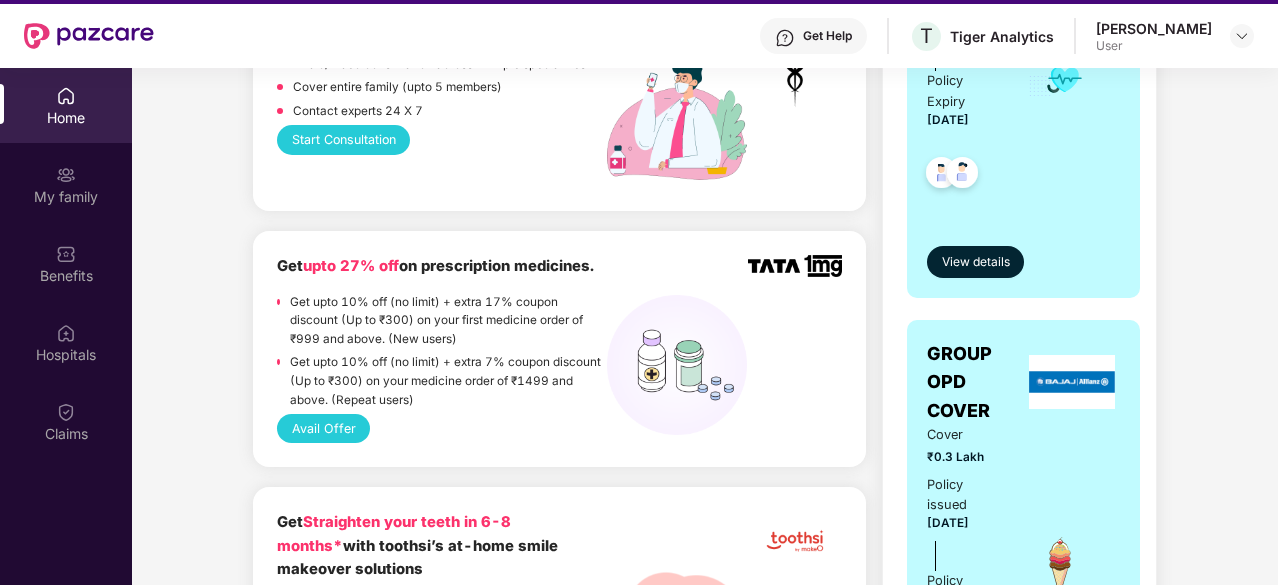 click at bounding box center (1072, 382) 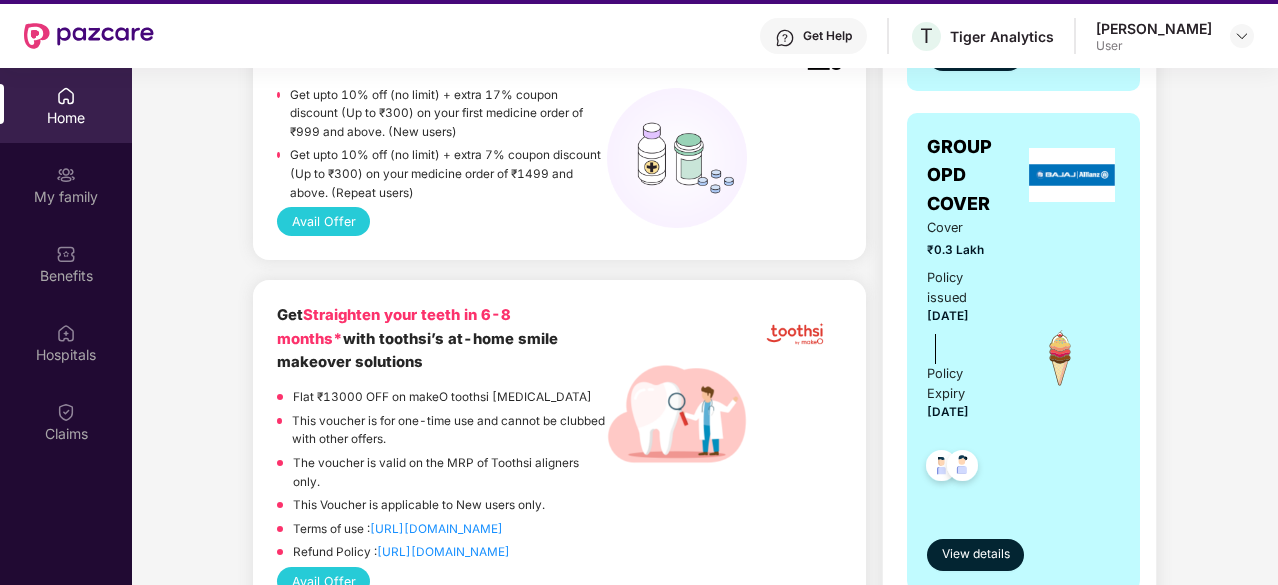scroll, scrollTop: 854, scrollLeft: 0, axis: vertical 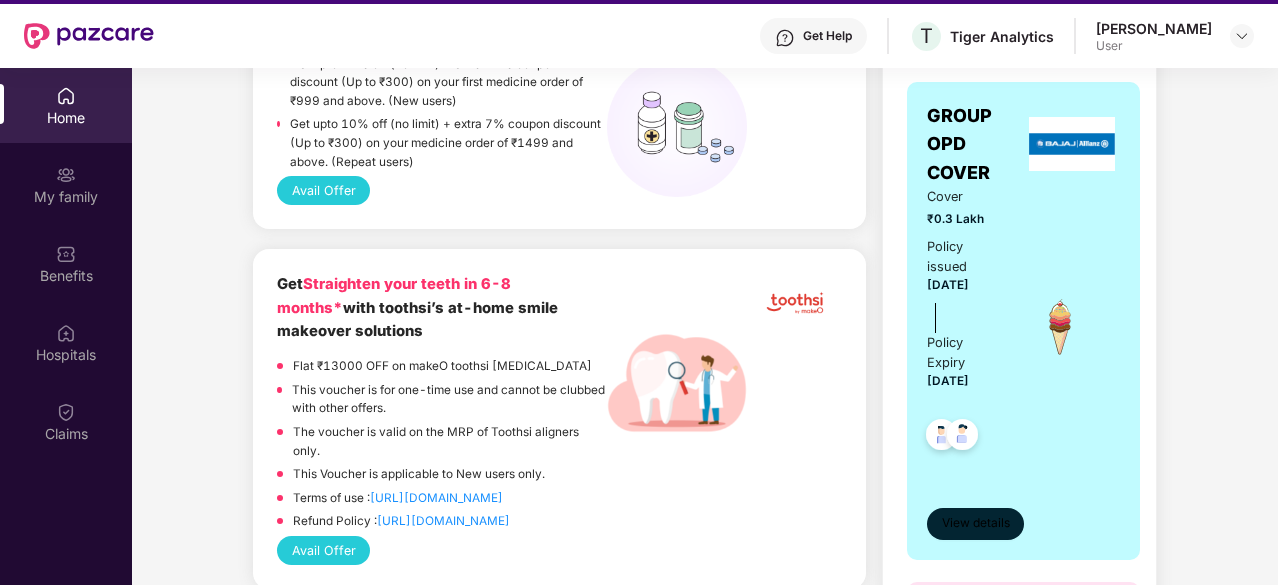 click on "View details" at bounding box center [976, 523] 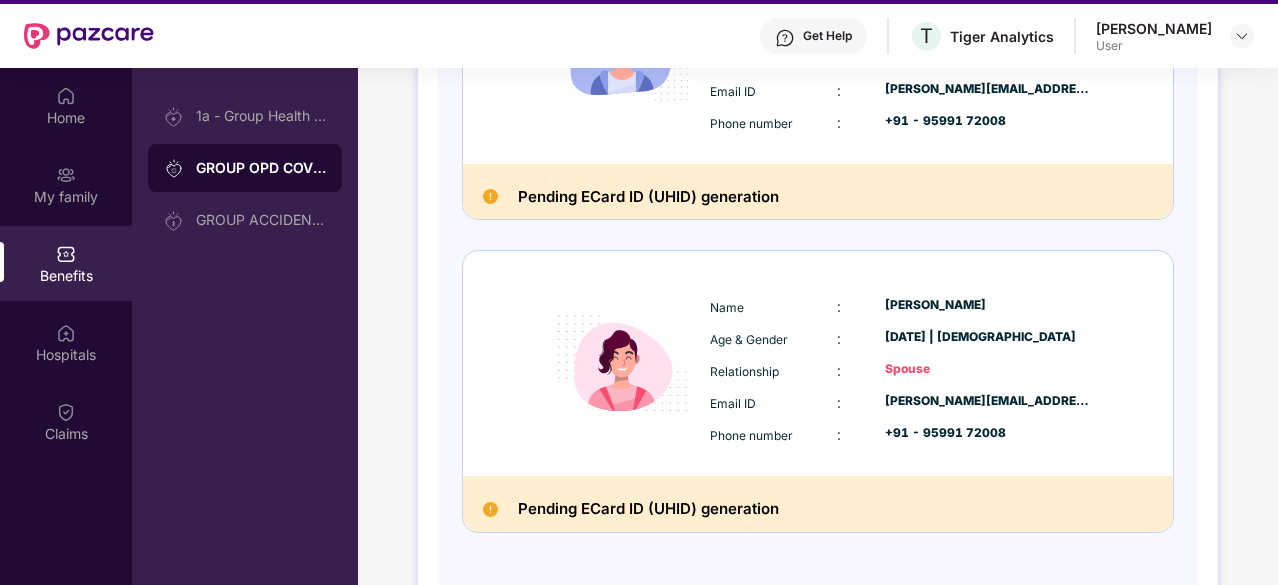 scroll, scrollTop: 440, scrollLeft: 0, axis: vertical 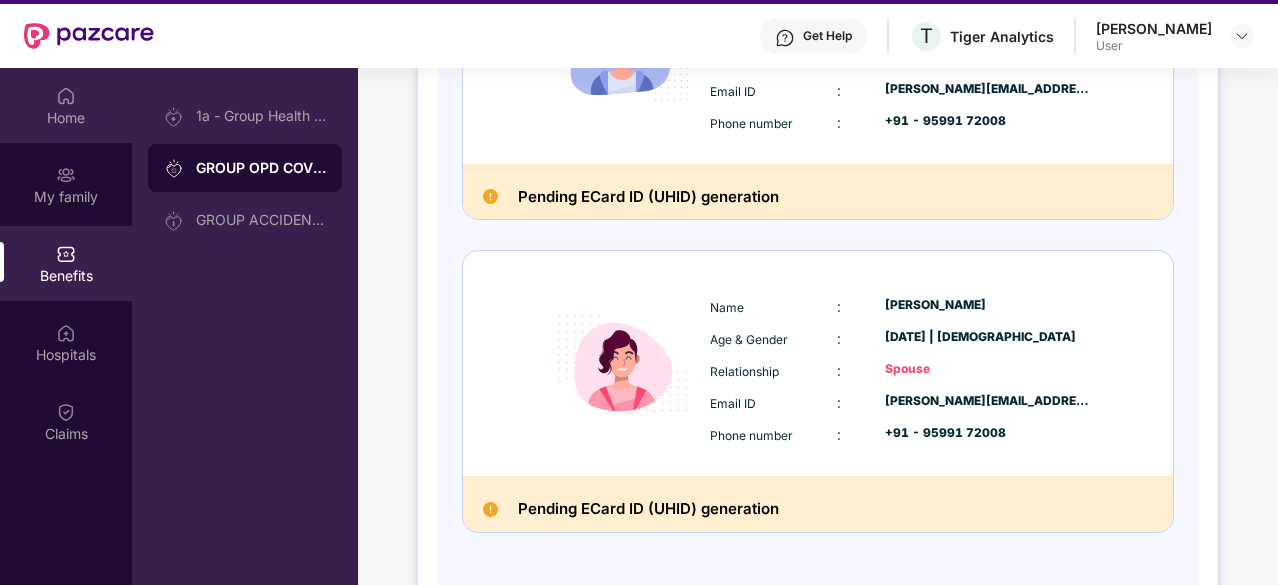 click at bounding box center (66, 96) 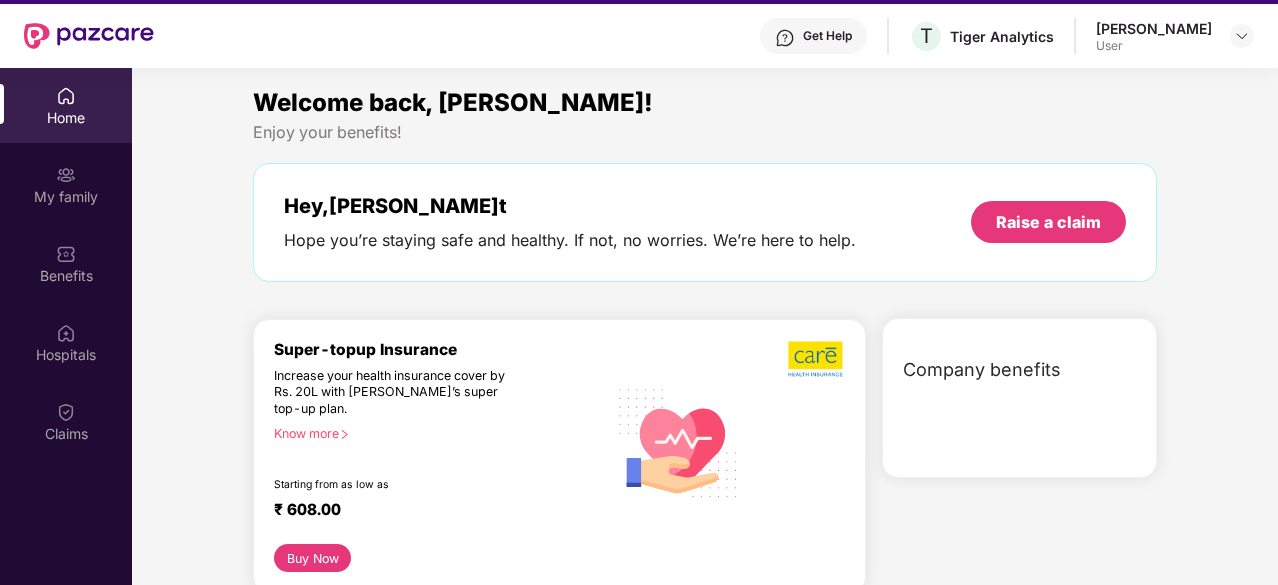 scroll, scrollTop: 0, scrollLeft: 0, axis: both 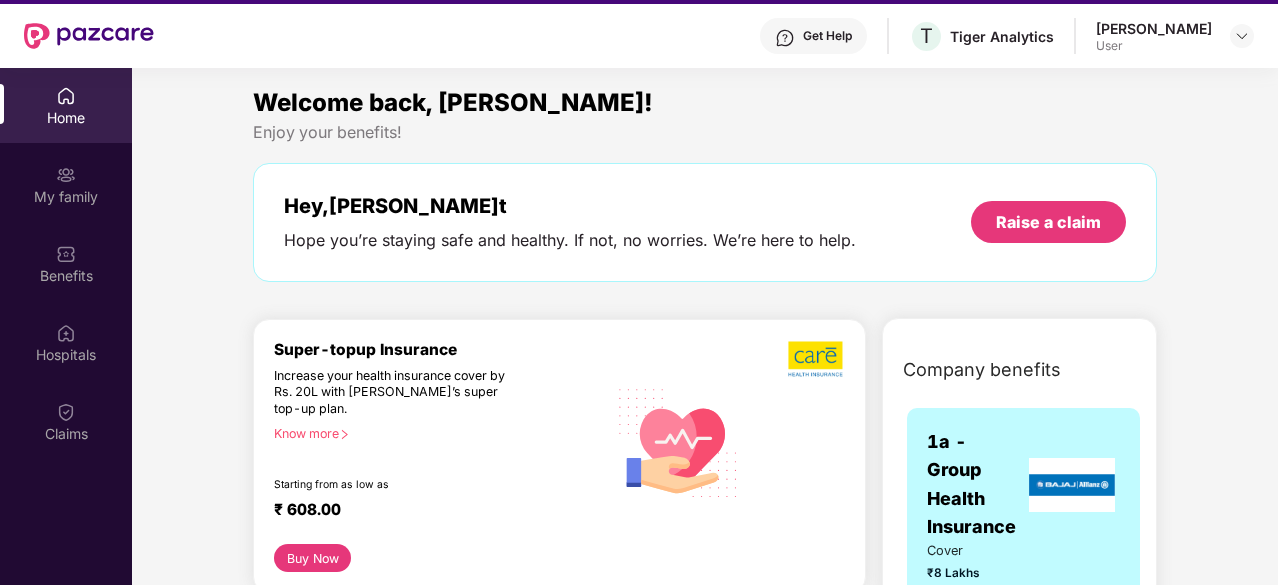 click on "[PERSON_NAME] User" at bounding box center [1175, 36] 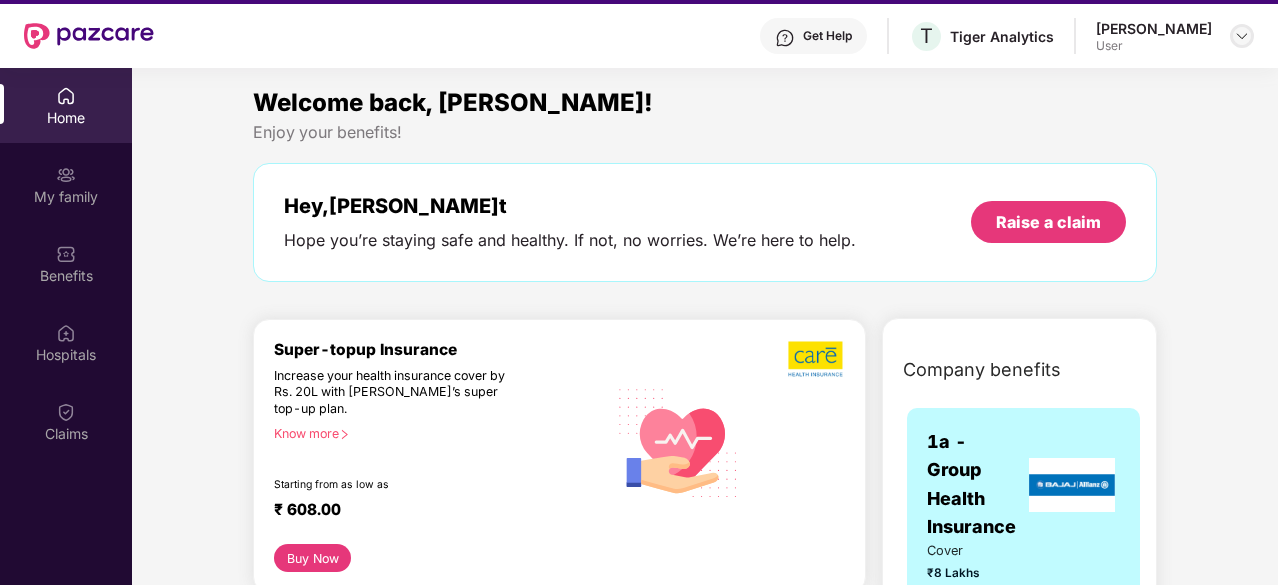 click at bounding box center (1242, 36) 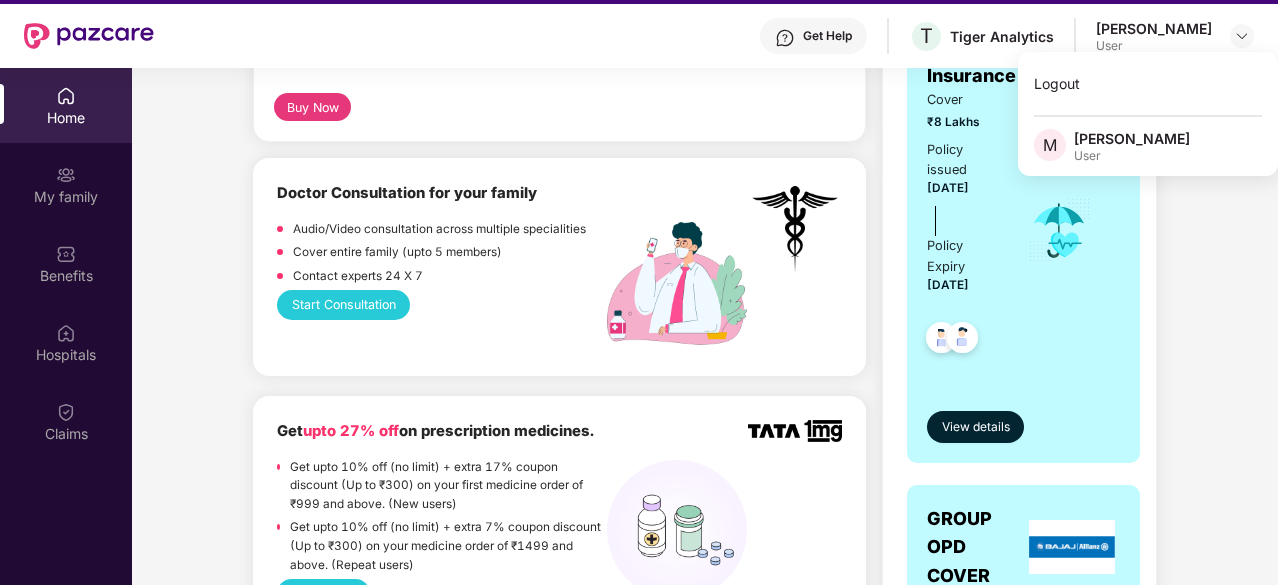 scroll, scrollTop: 0, scrollLeft: 0, axis: both 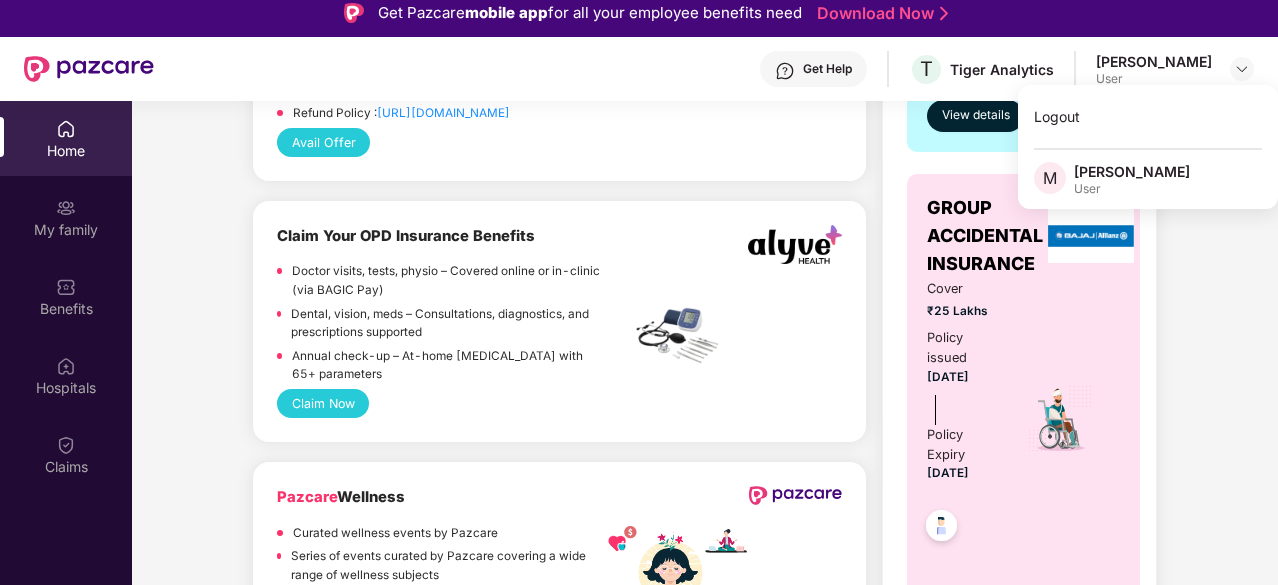 click on "Claim Now" at bounding box center [323, 403] 